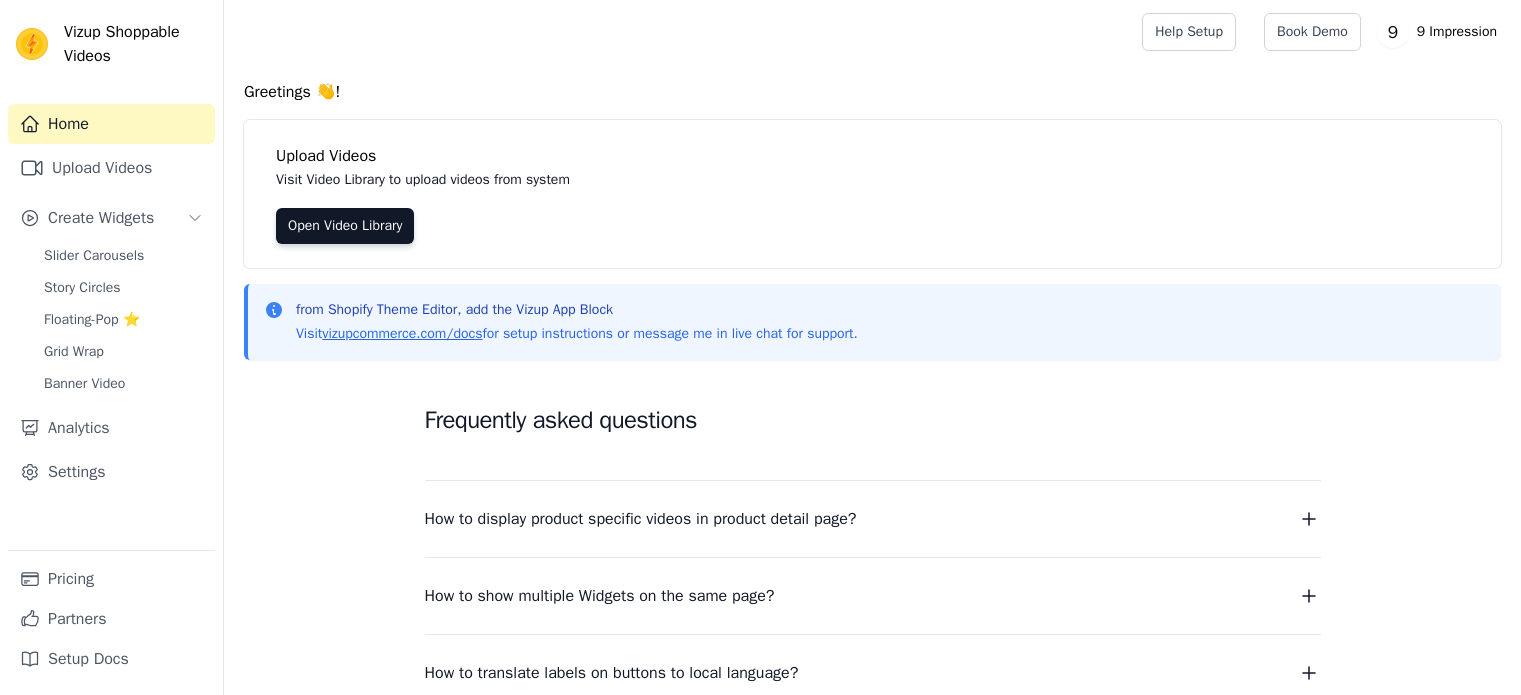 scroll, scrollTop: 0, scrollLeft: 0, axis: both 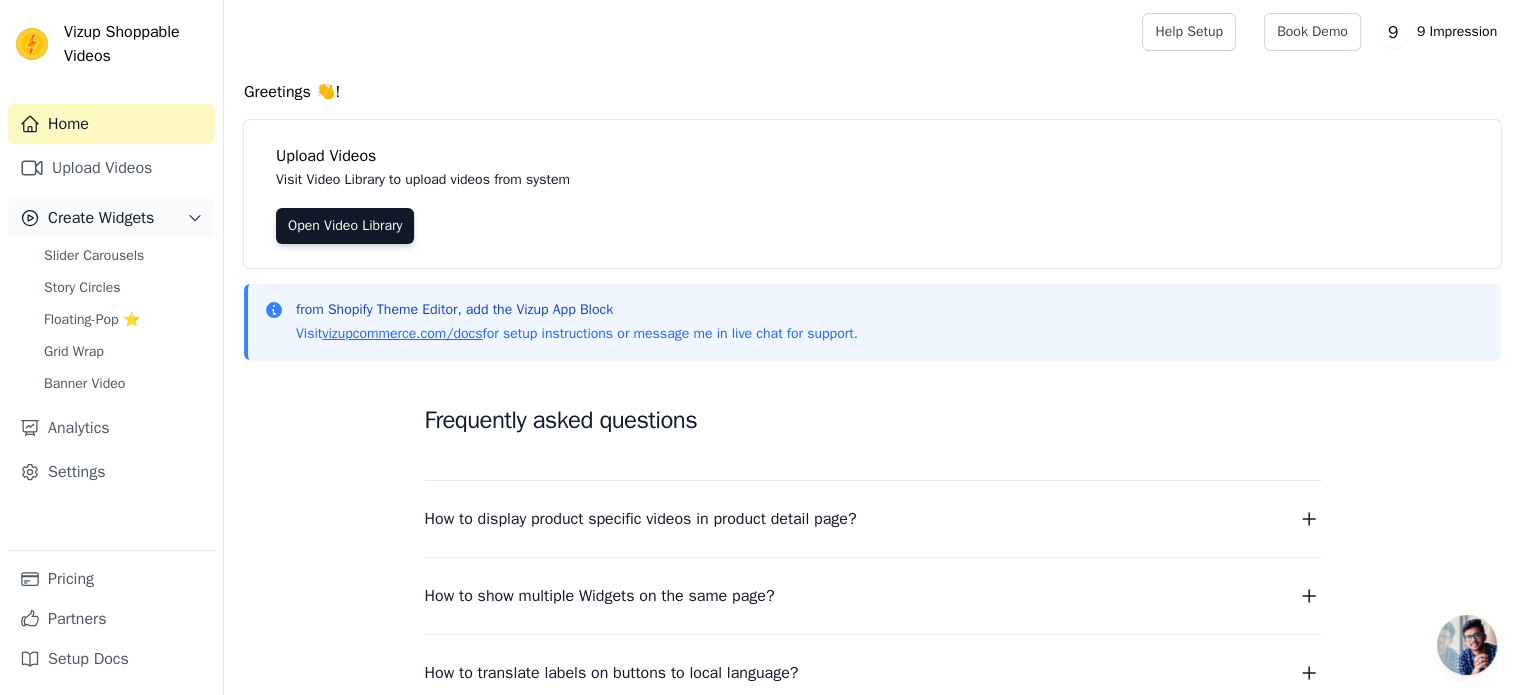 click on "Create Widgets" at bounding box center (101, 218) 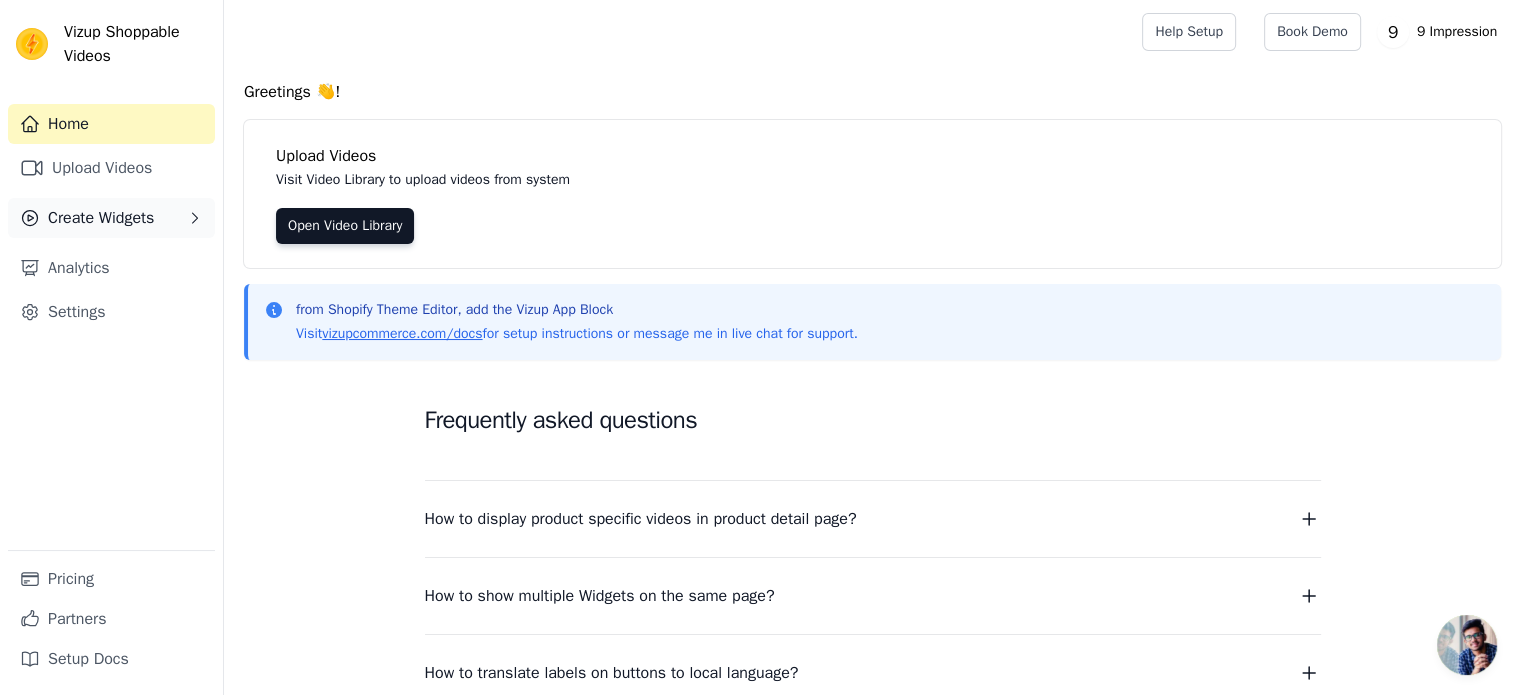click on "Create Widgets" at bounding box center [101, 218] 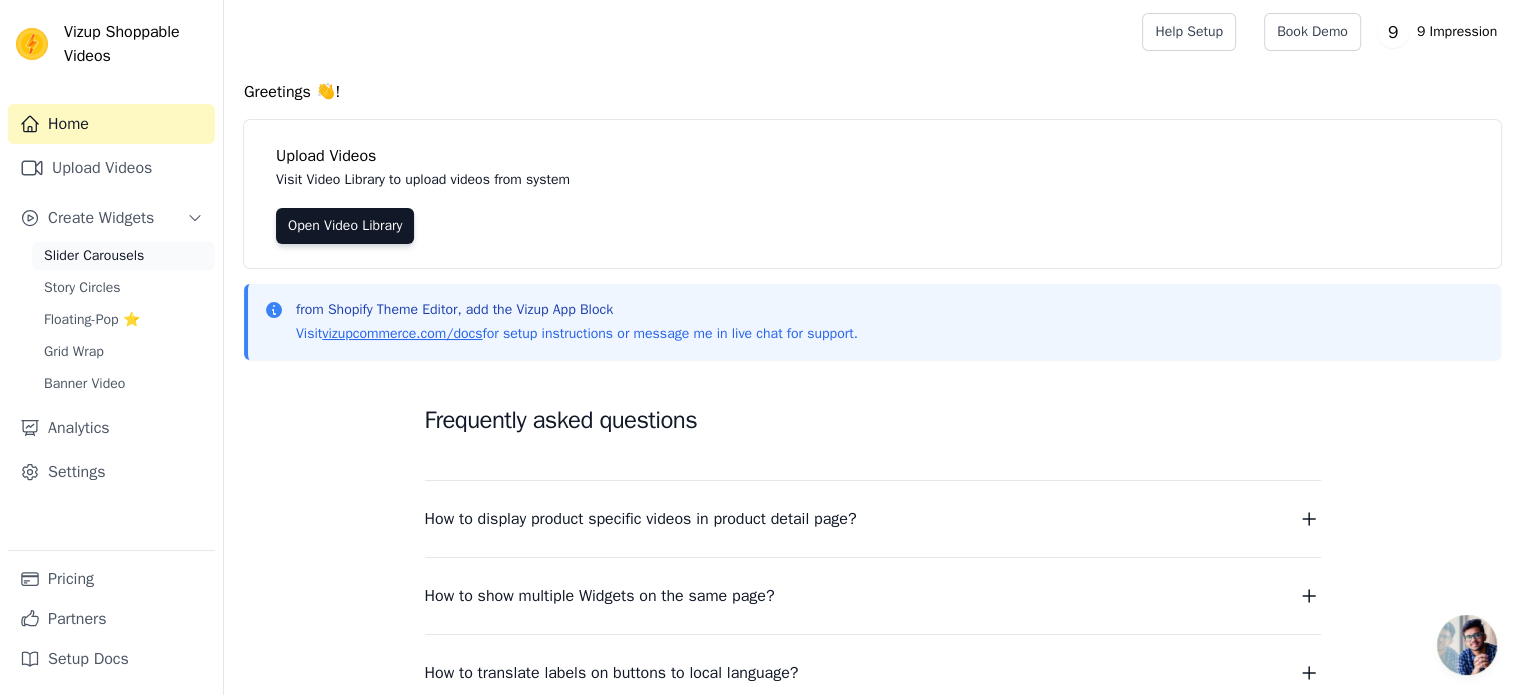 click on "Slider Carousels" at bounding box center (94, 256) 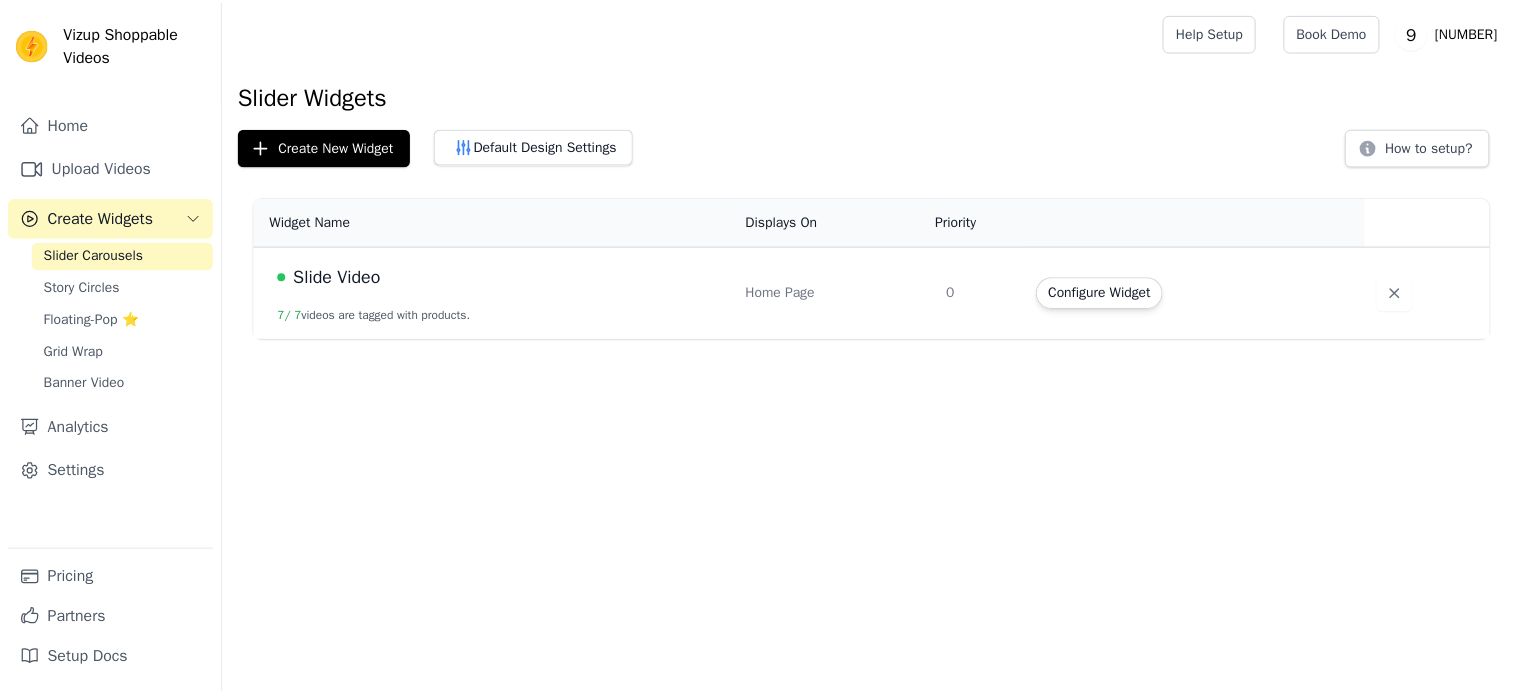 scroll, scrollTop: 0, scrollLeft: 0, axis: both 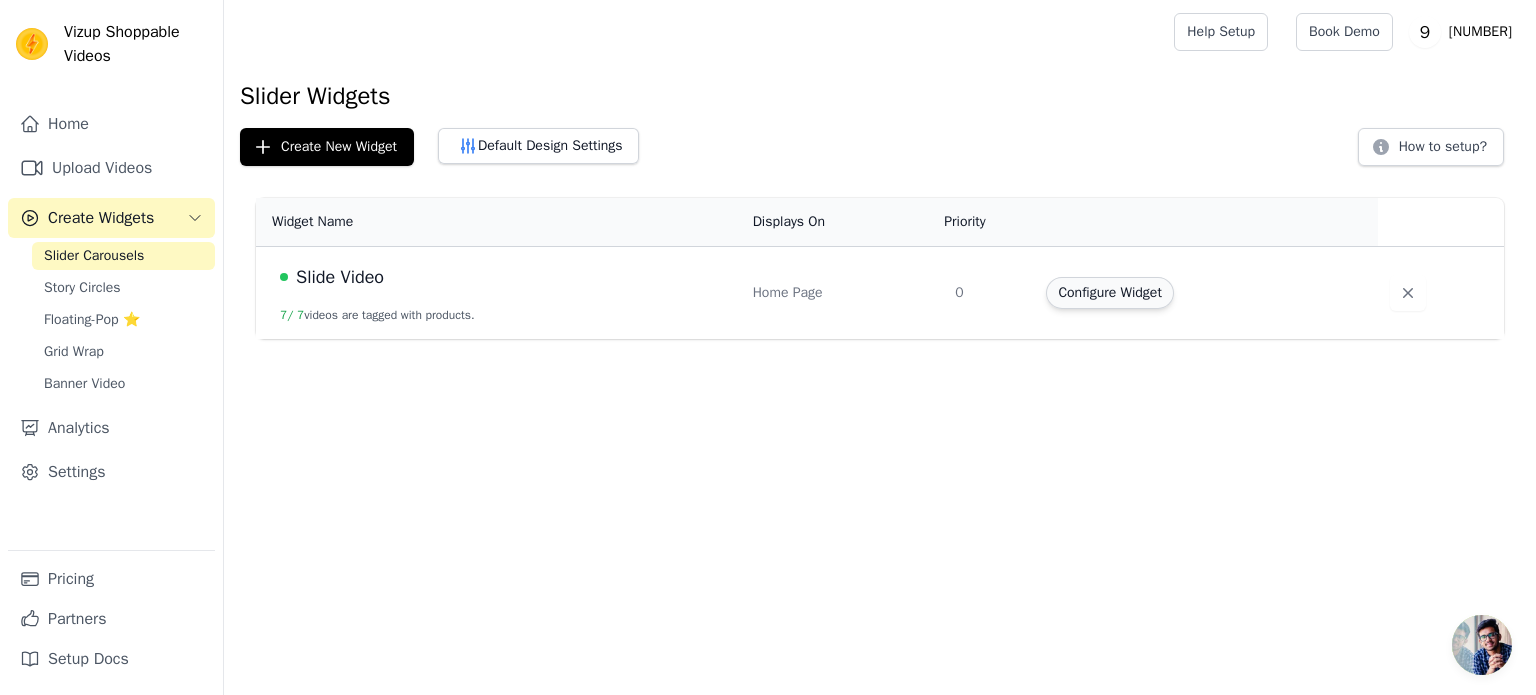 click on "Configure Widget" at bounding box center (1109, 293) 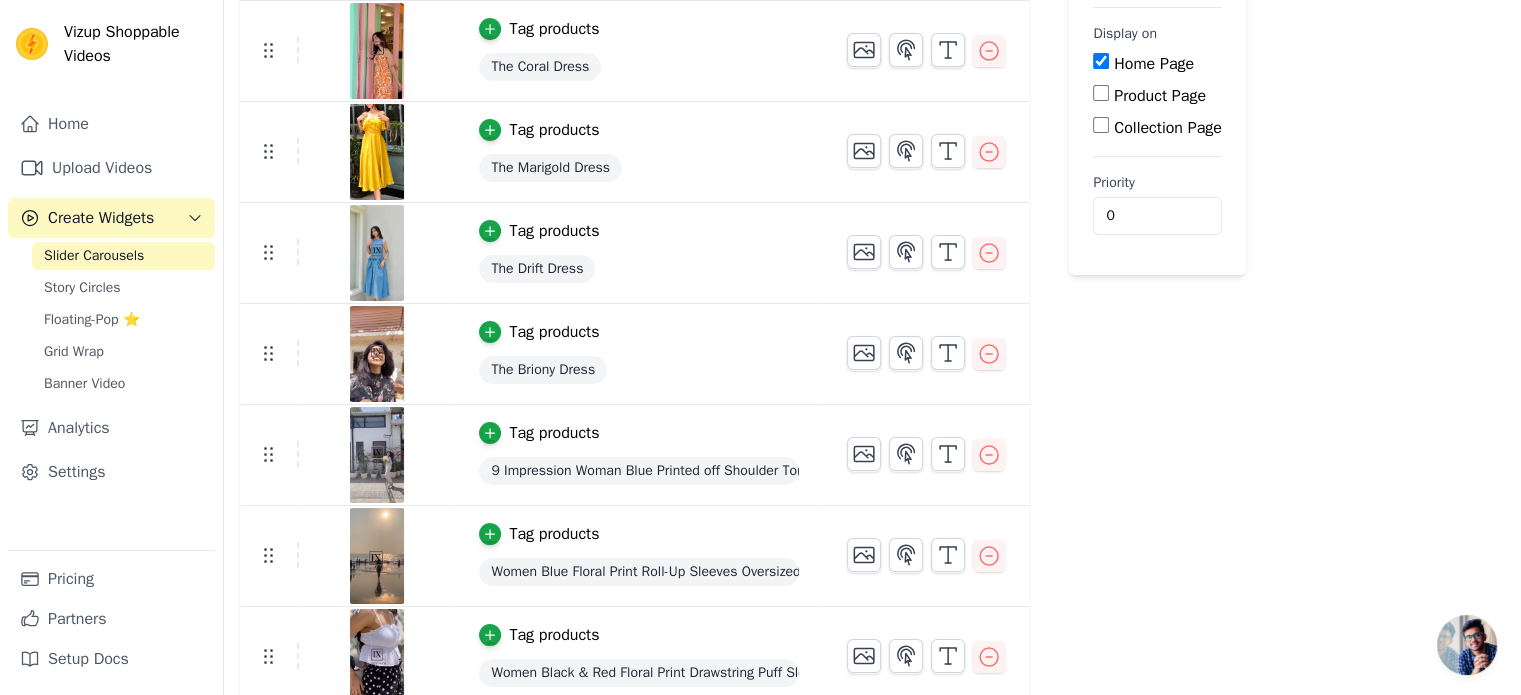 scroll, scrollTop: 249, scrollLeft: 0, axis: vertical 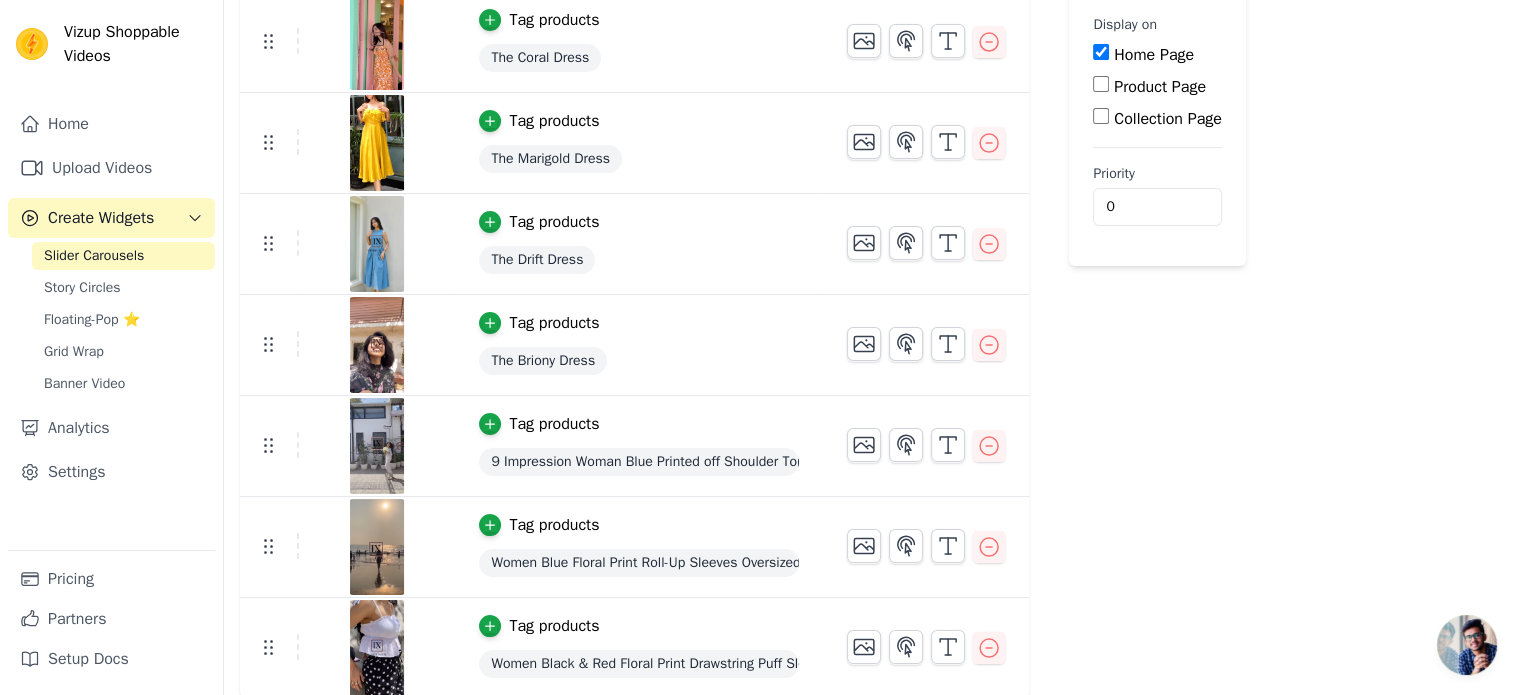 click on "Collection Page" at bounding box center [1101, 116] 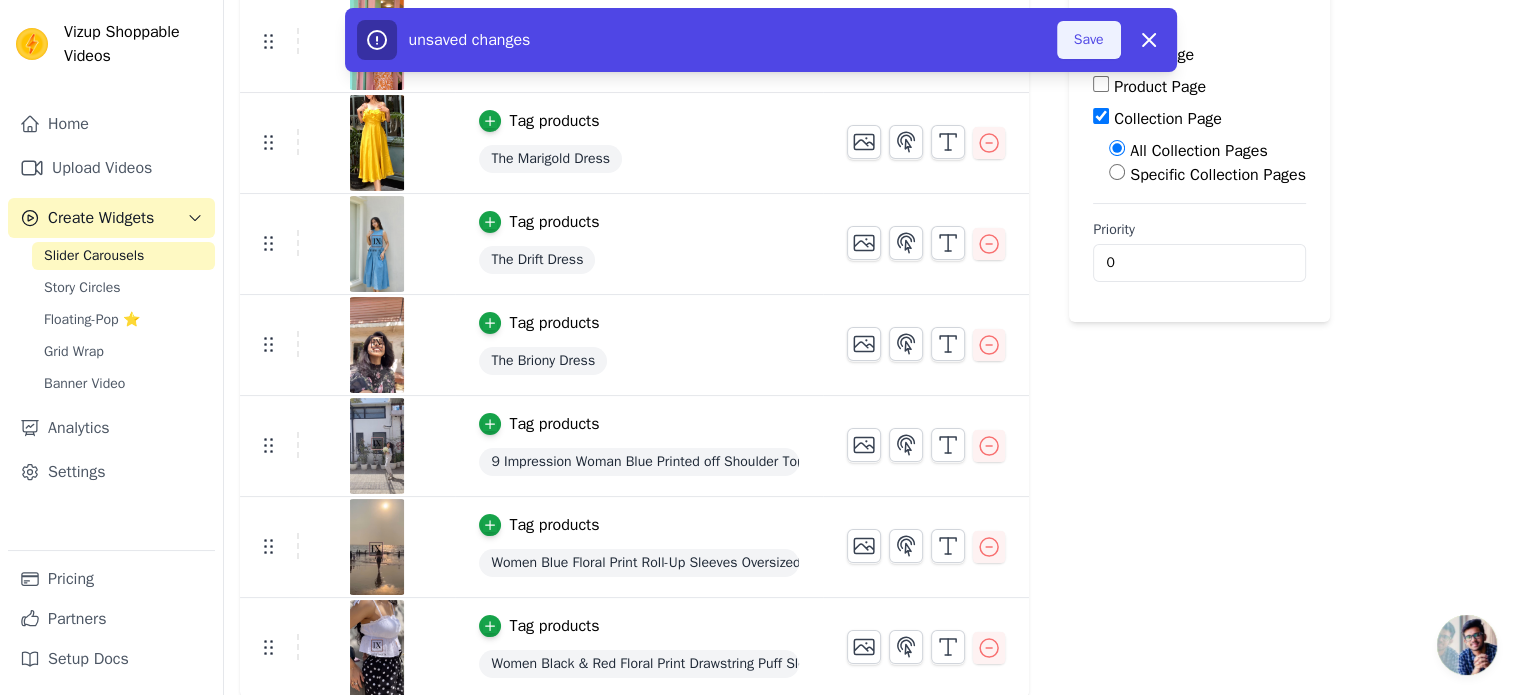 click on "Save" at bounding box center (1089, 40) 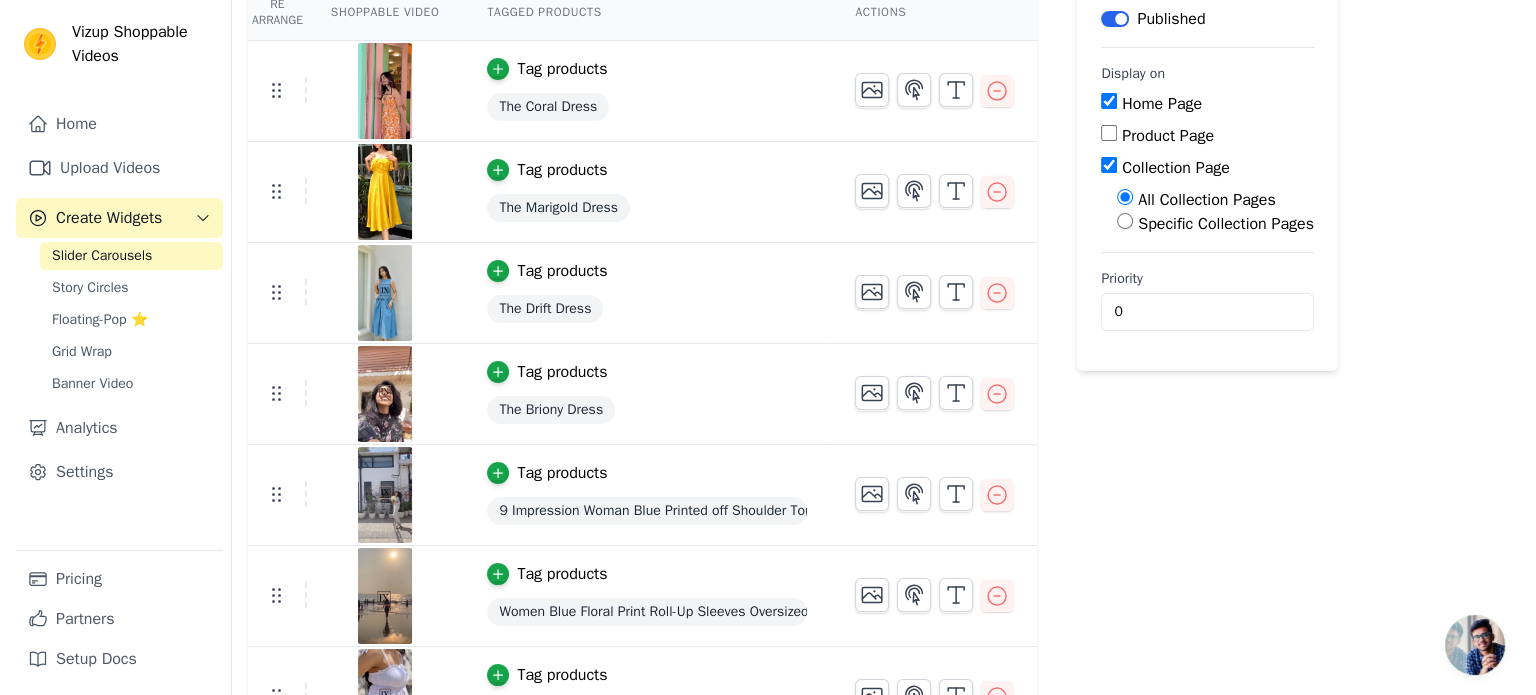 scroll, scrollTop: 0, scrollLeft: 0, axis: both 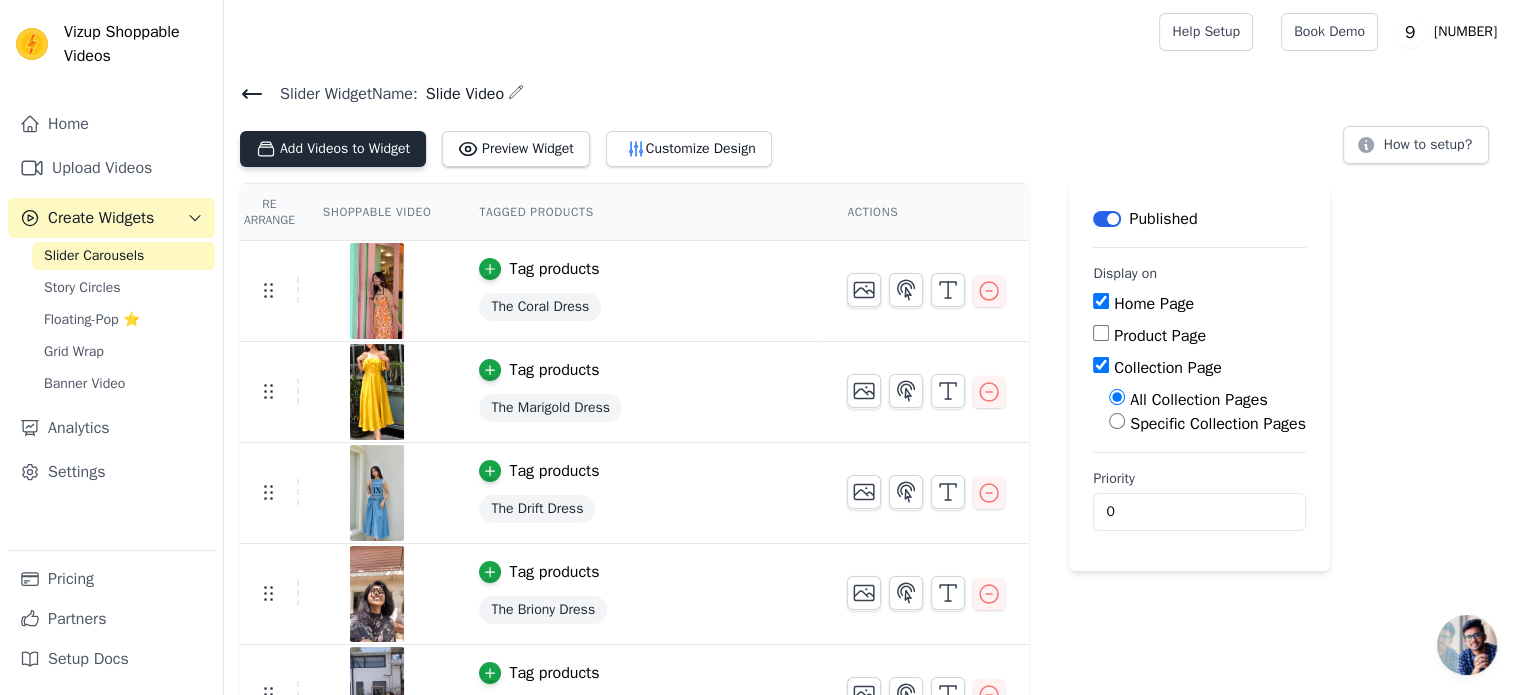 click on "Add Videos to Widget" at bounding box center [333, 149] 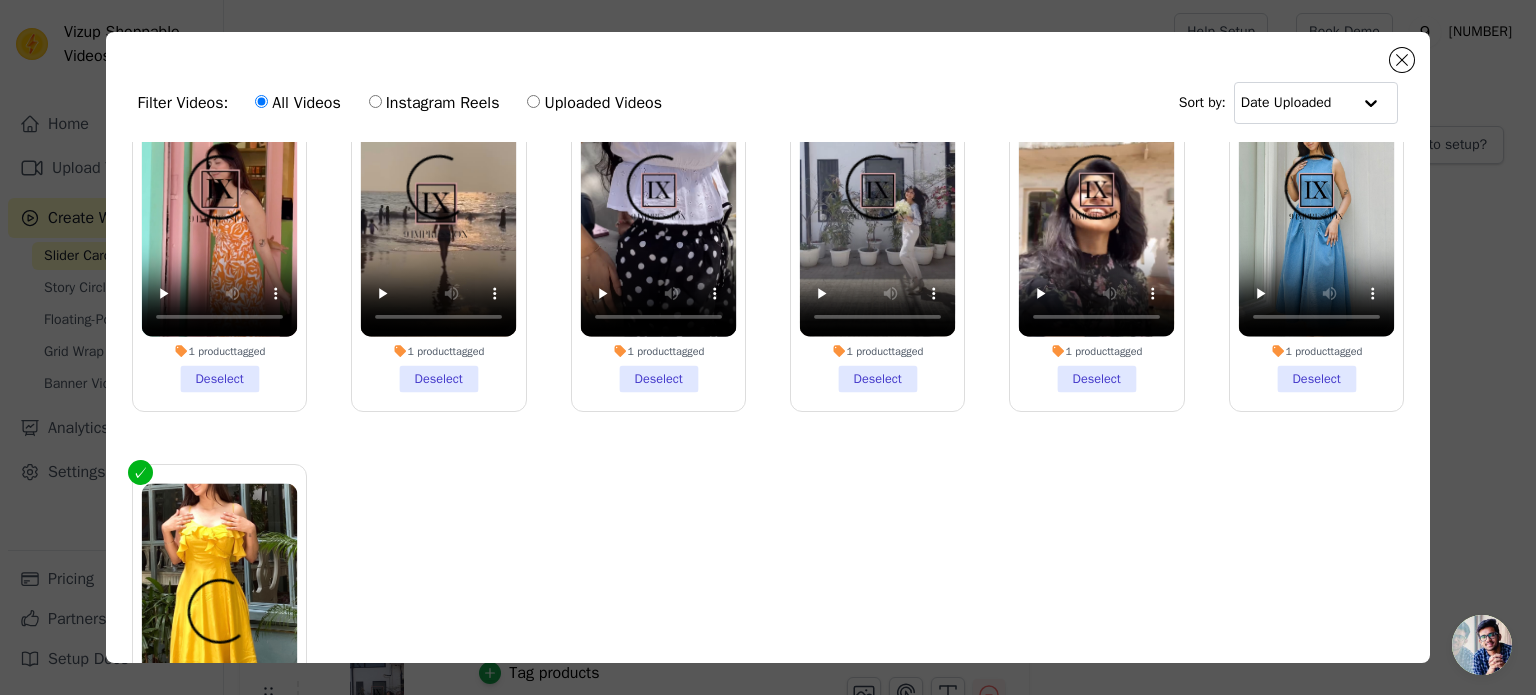 scroll, scrollTop: 0, scrollLeft: 0, axis: both 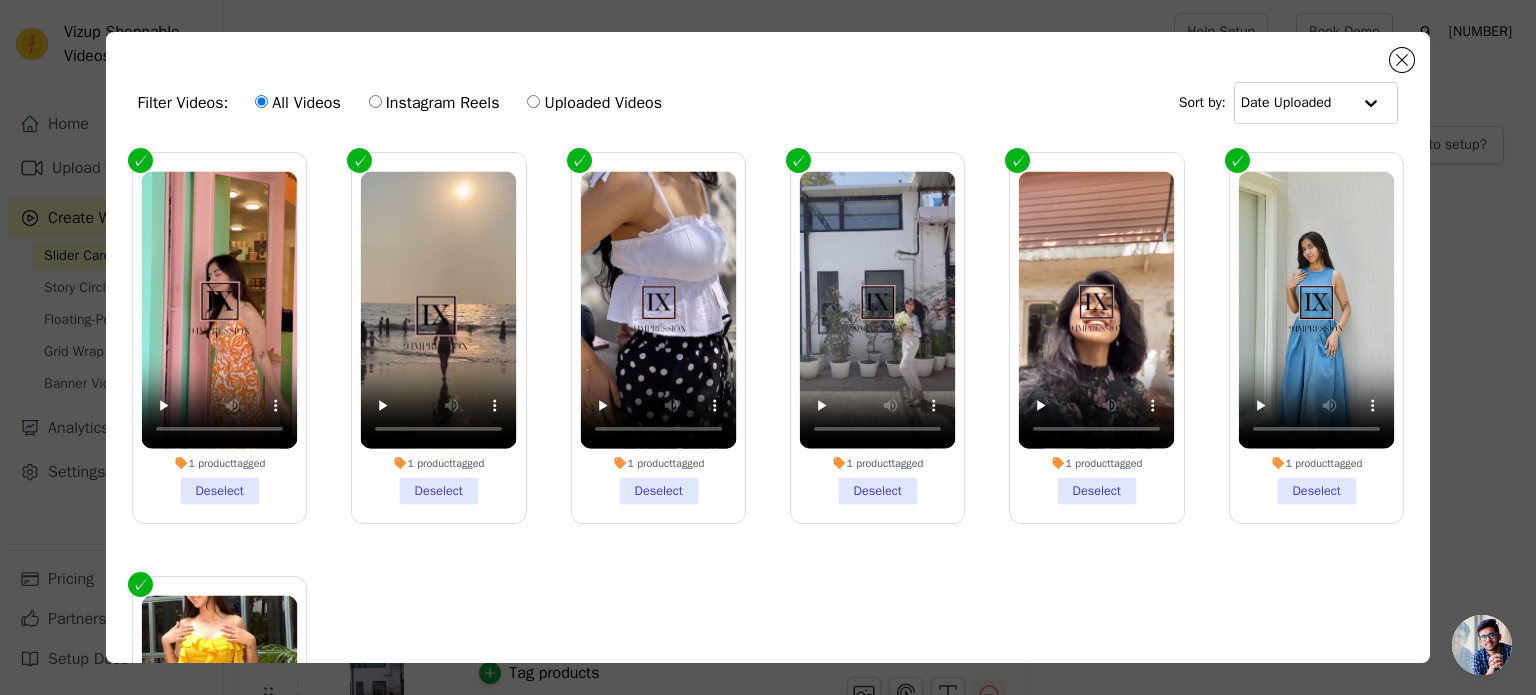 click on "Instagram Reels" at bounding box center [375, 101] 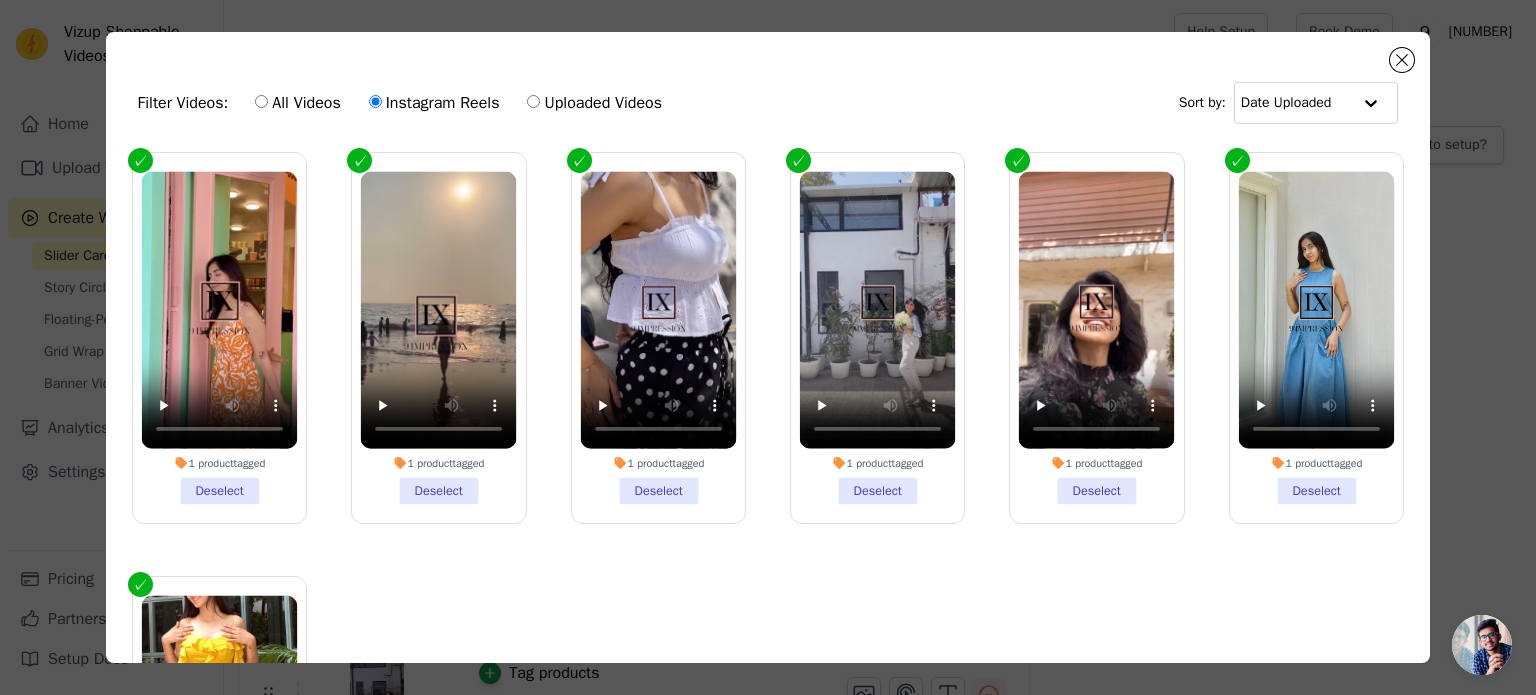 click on "All Videos" at bounding box center (297, 103) 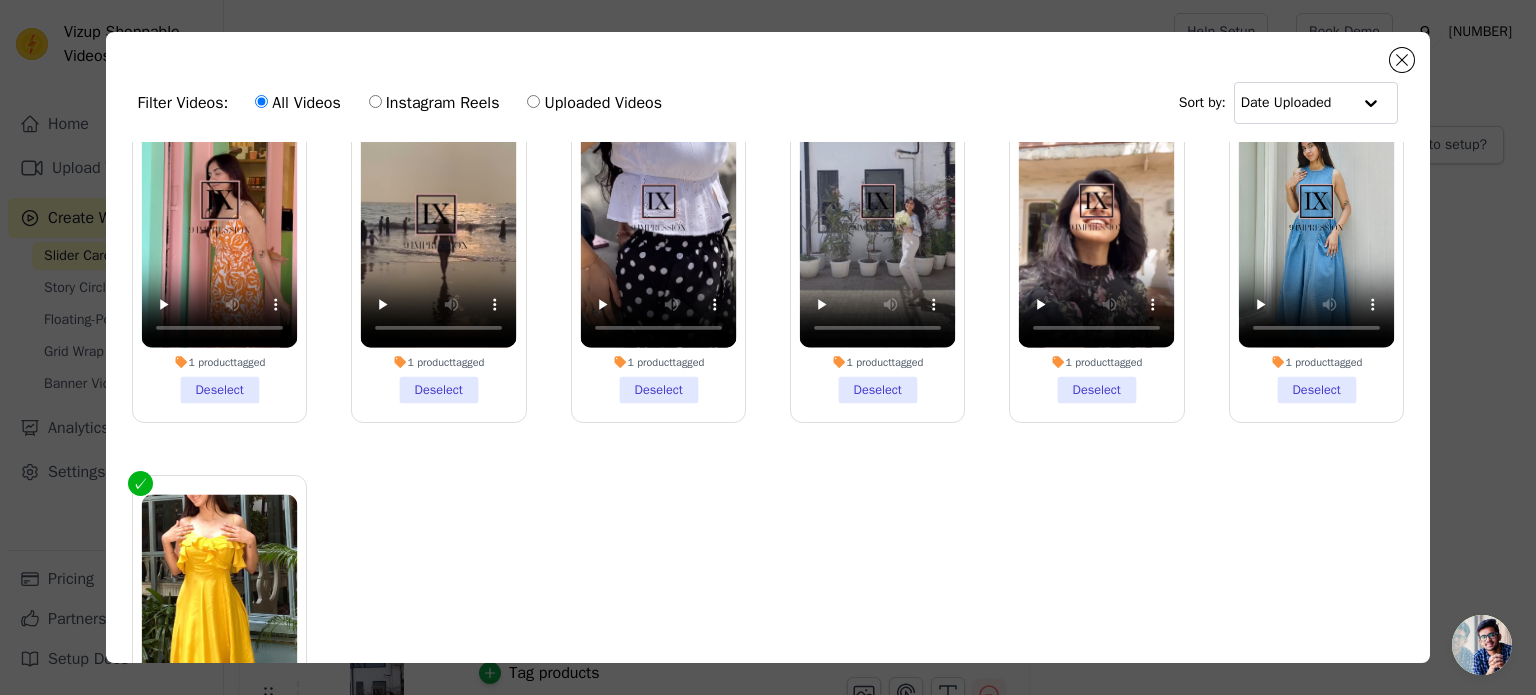 scroll, scrollTop: 212, scrollLeft: 0, axis: vertical 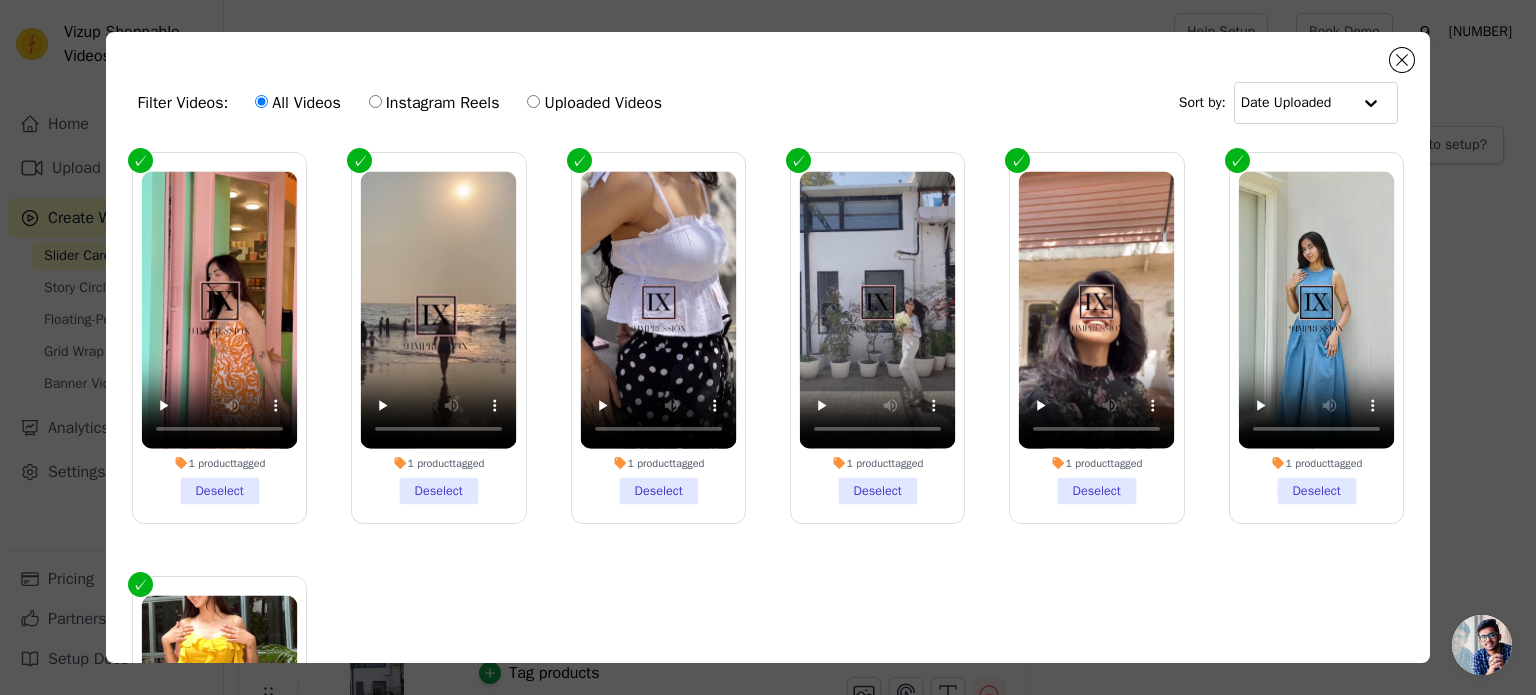 click on "Filter Videos:
All Videos
Instagram Reels
Uploaded Videos   Sort by:
Date Uploaded                             1   product  tagged     Deselect         1   product  tagged     Deselect         1   product  tagged     Deselect         1   product  tagged     Deselect         1   product  tagged     Deselect         1   product  tagged     Deselect         1   product  tagged     Deselect       0  videos selected     Add To Widget   Dismiss" at bounding box center [768, 347] 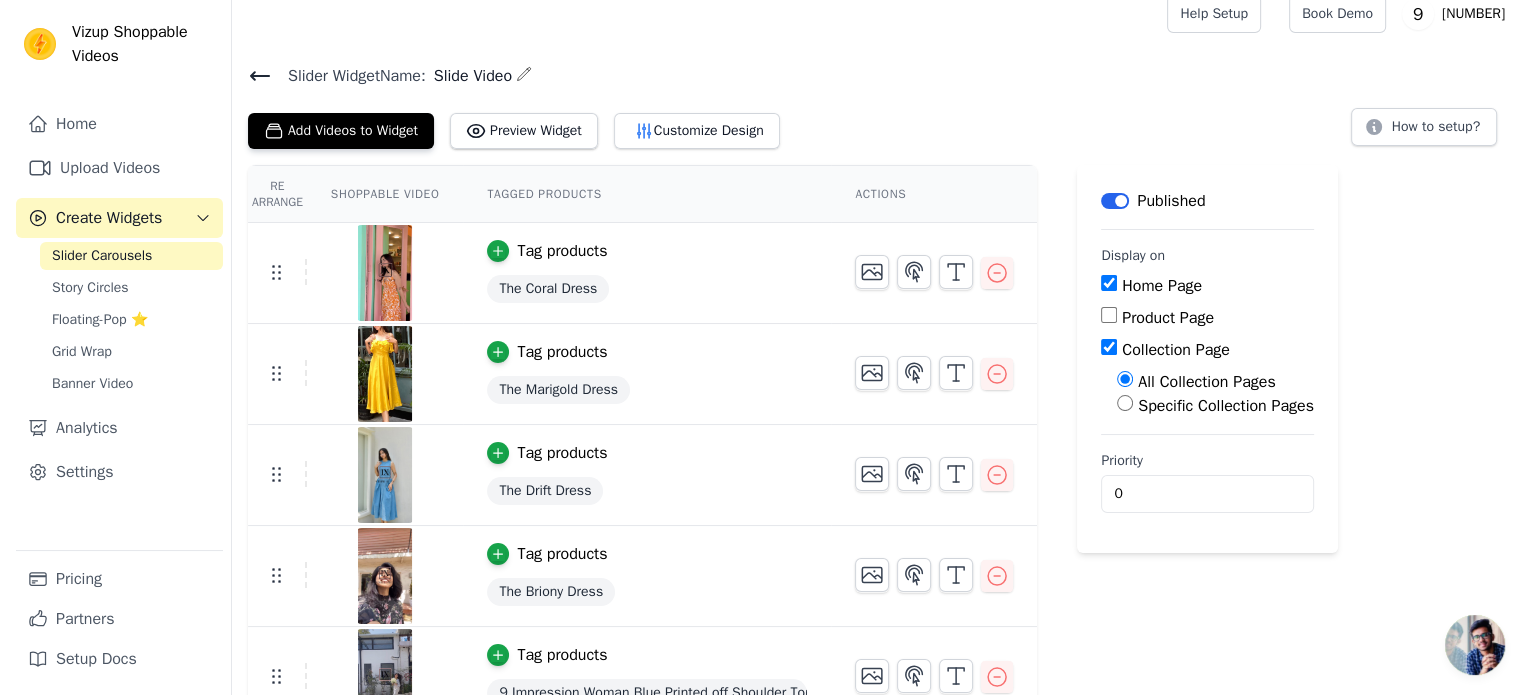 scroll, scrollTop: 0, scrollLeft: 0, axis: both 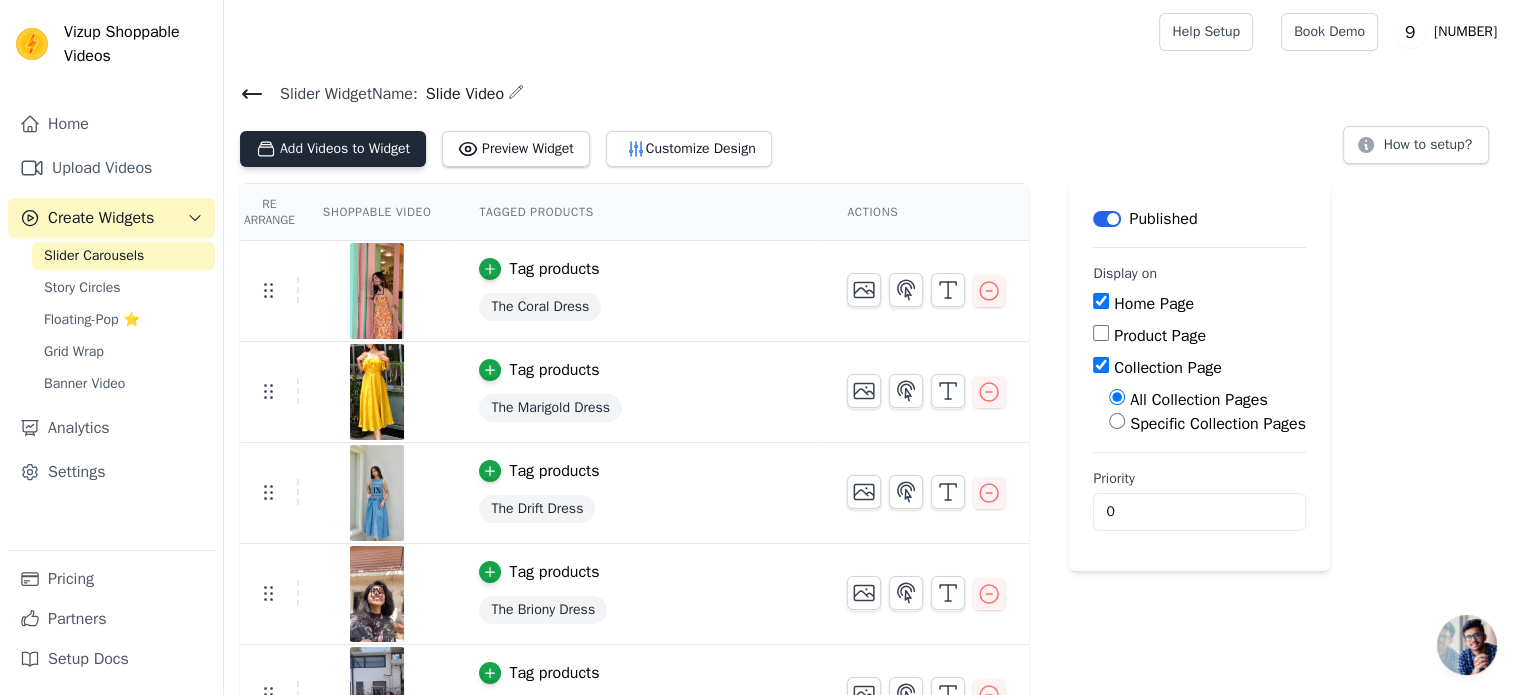 click on "Add Videos to Widget" at bounding box center [333, 149] 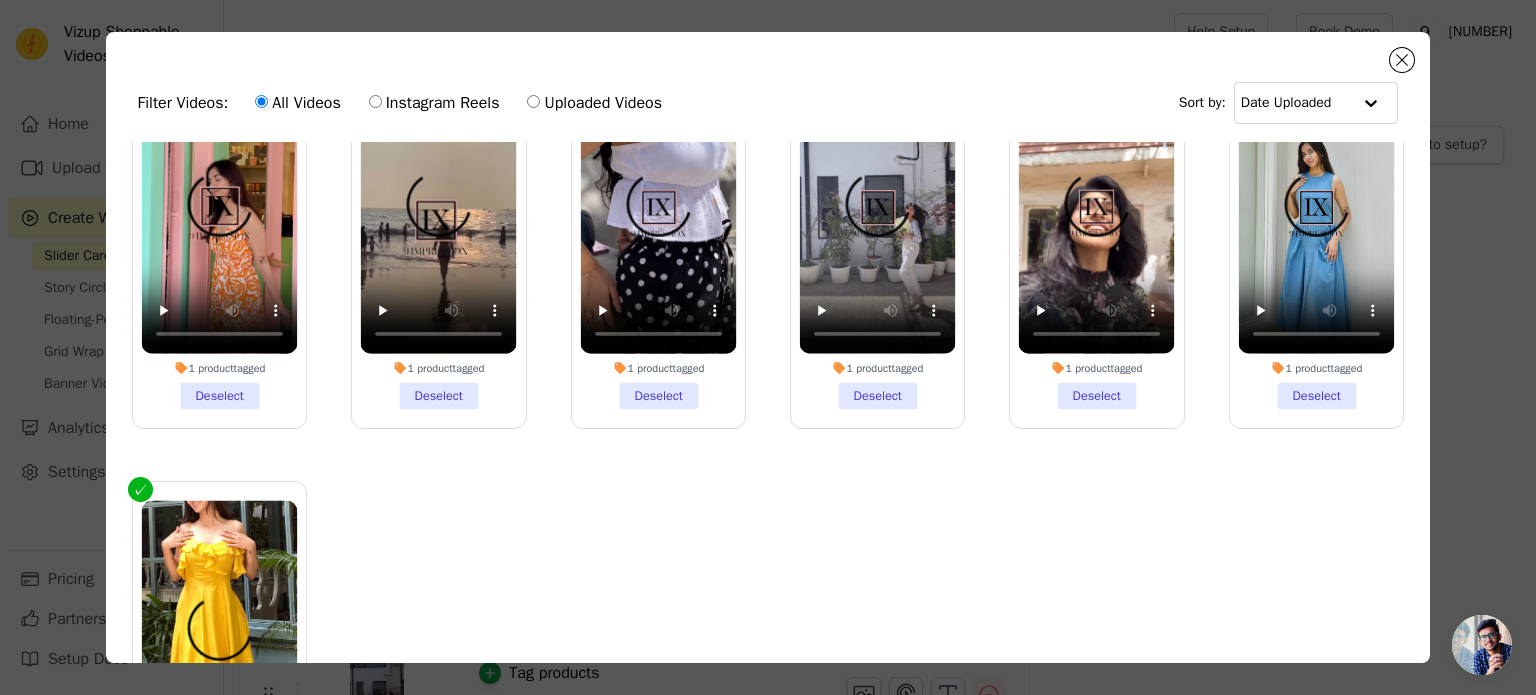 scroll, scrollTop: 212, scrollLeft: 0, axis: vertical 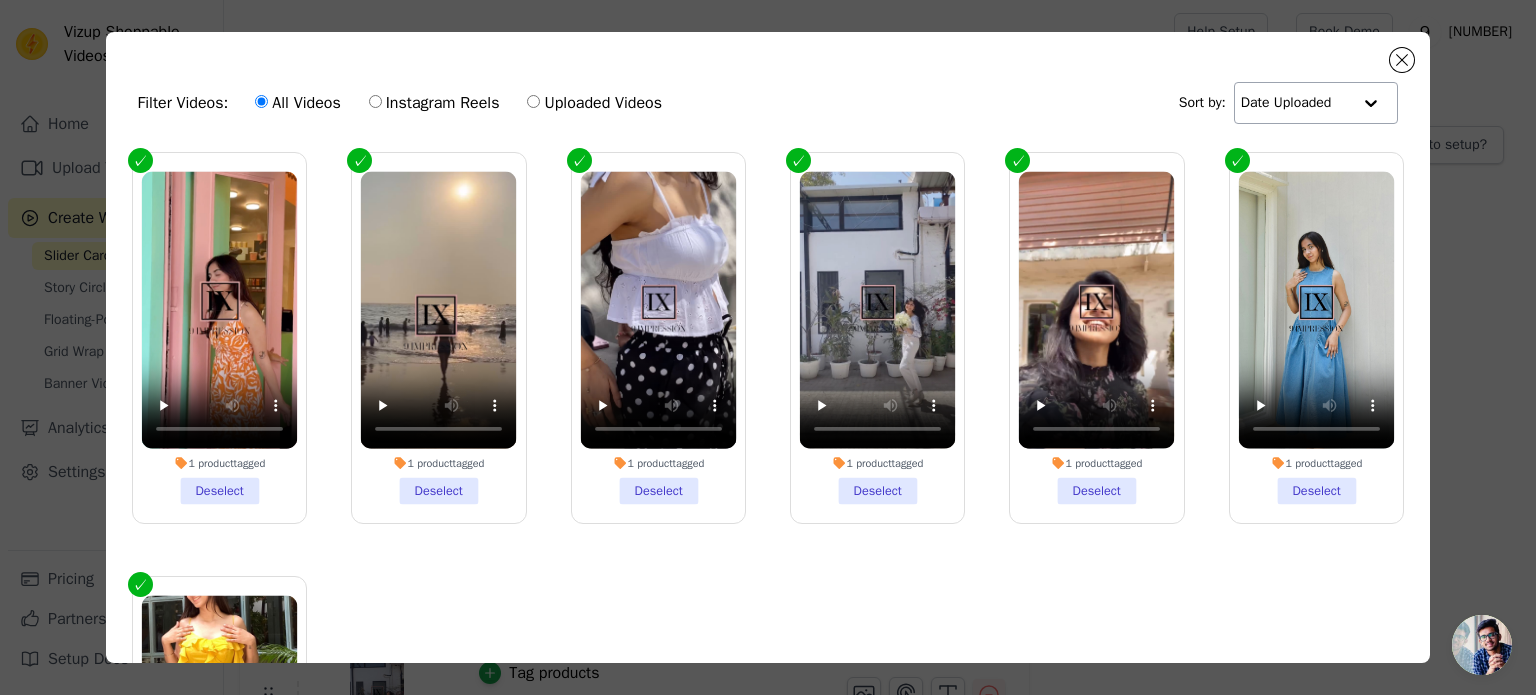 click 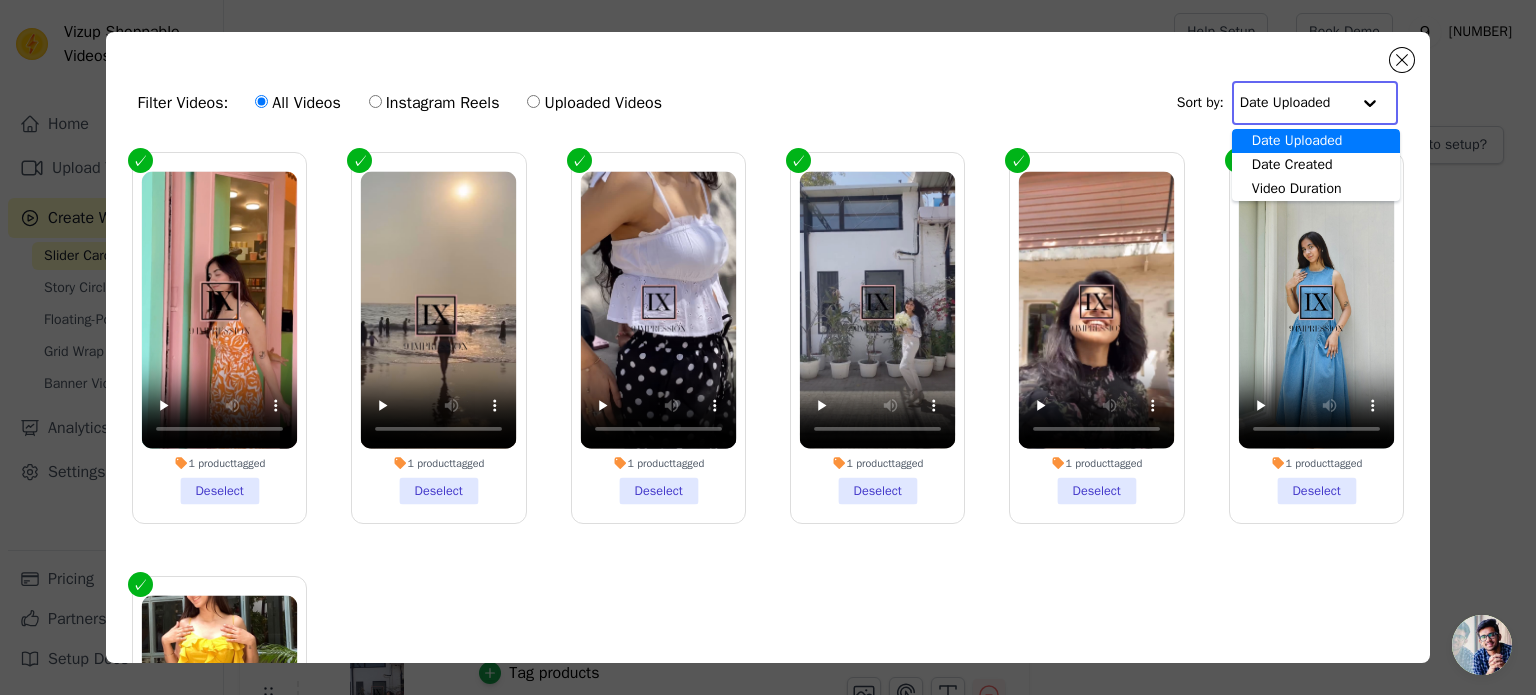 click 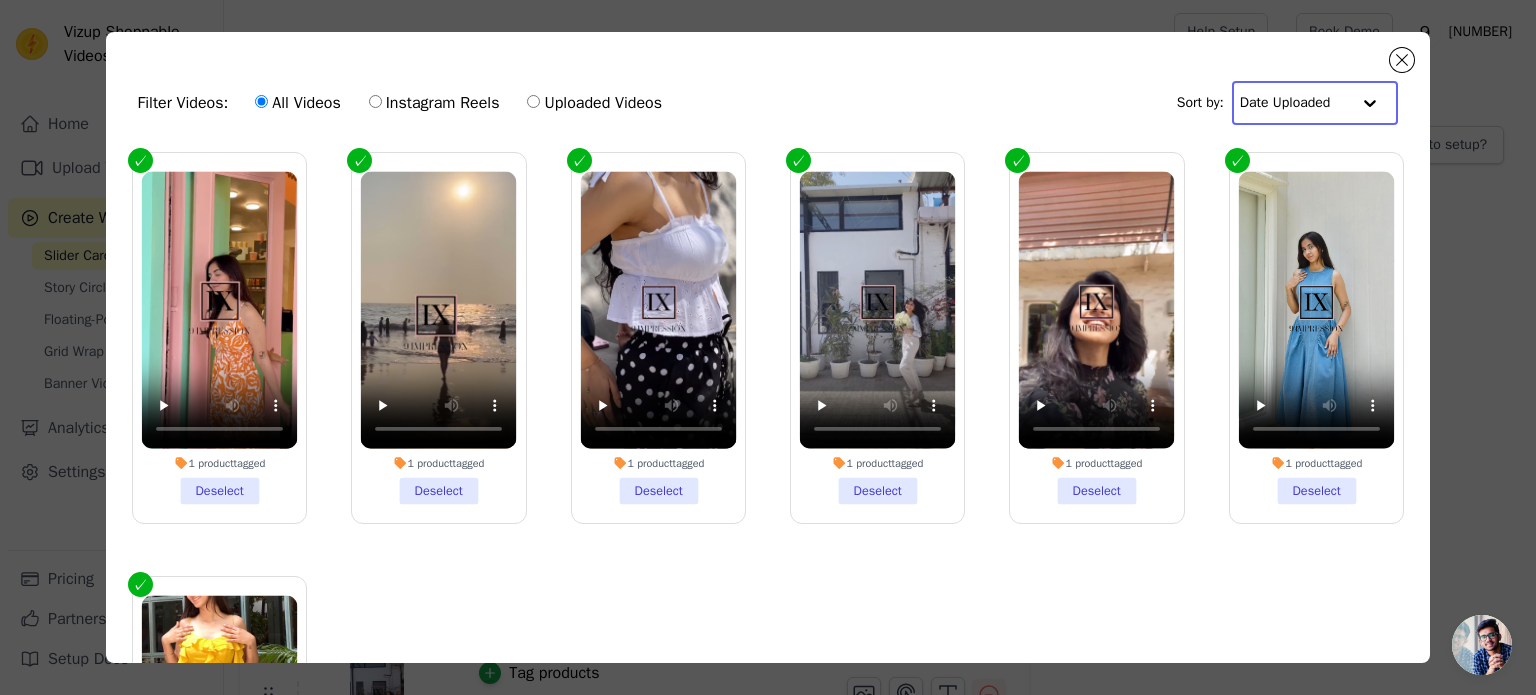 click on "Filter Videos:
All Videos
Instagram Reels
Uploaded Videos   Sort by:
Option Date Uploaded, selected.   Select is focused, type to refine list, press down to open the menu.     Date Uploaded                             1   product  tagged     Deselect         1   product  tagged     Deselect         1   product  tagged     Deselect         1   product  tagged     Deselect         1   product  tagged     Deselect         1   product  tagged     Deselect         1   product  tagged     Deselect       0  videos selected     Add To Widget   Dismiss" at bounding box center [768, 347] 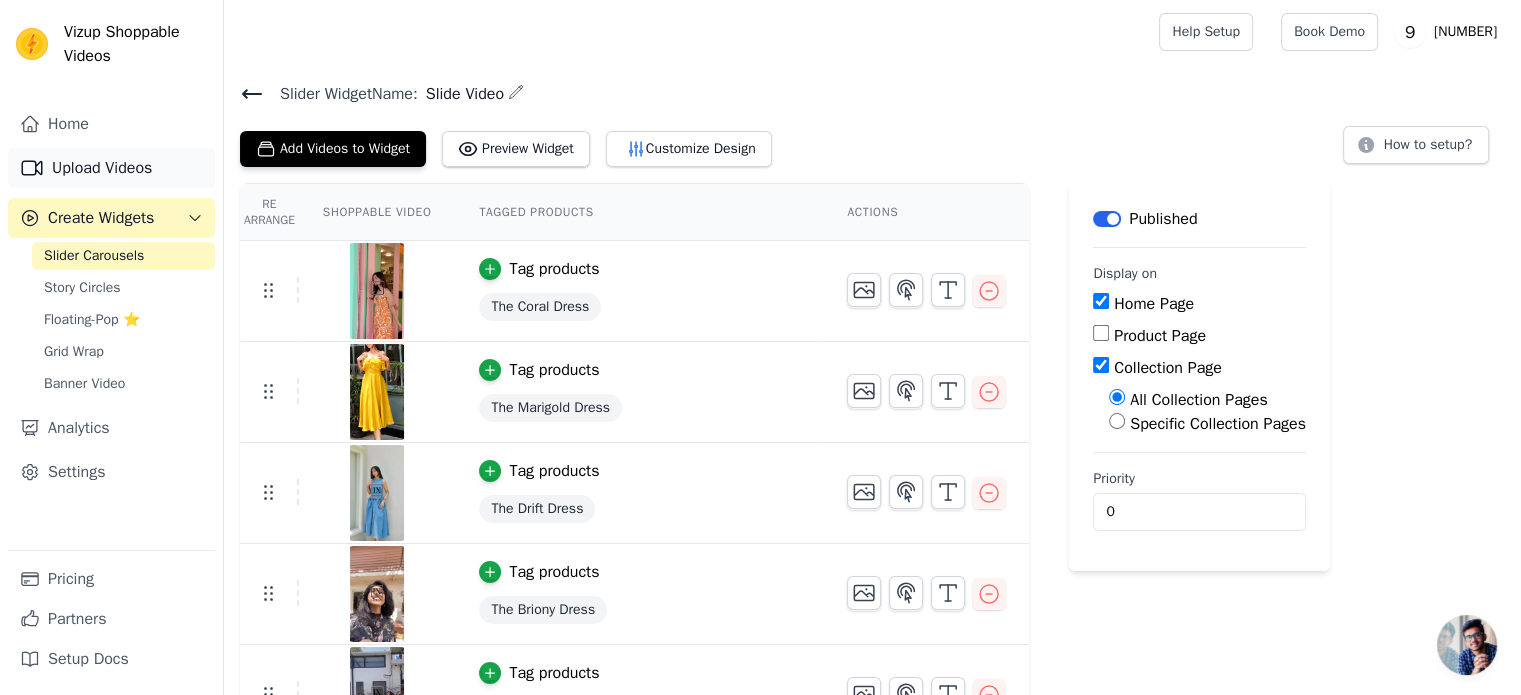 click on "Upload Videos" at bounding box center (111, 168) 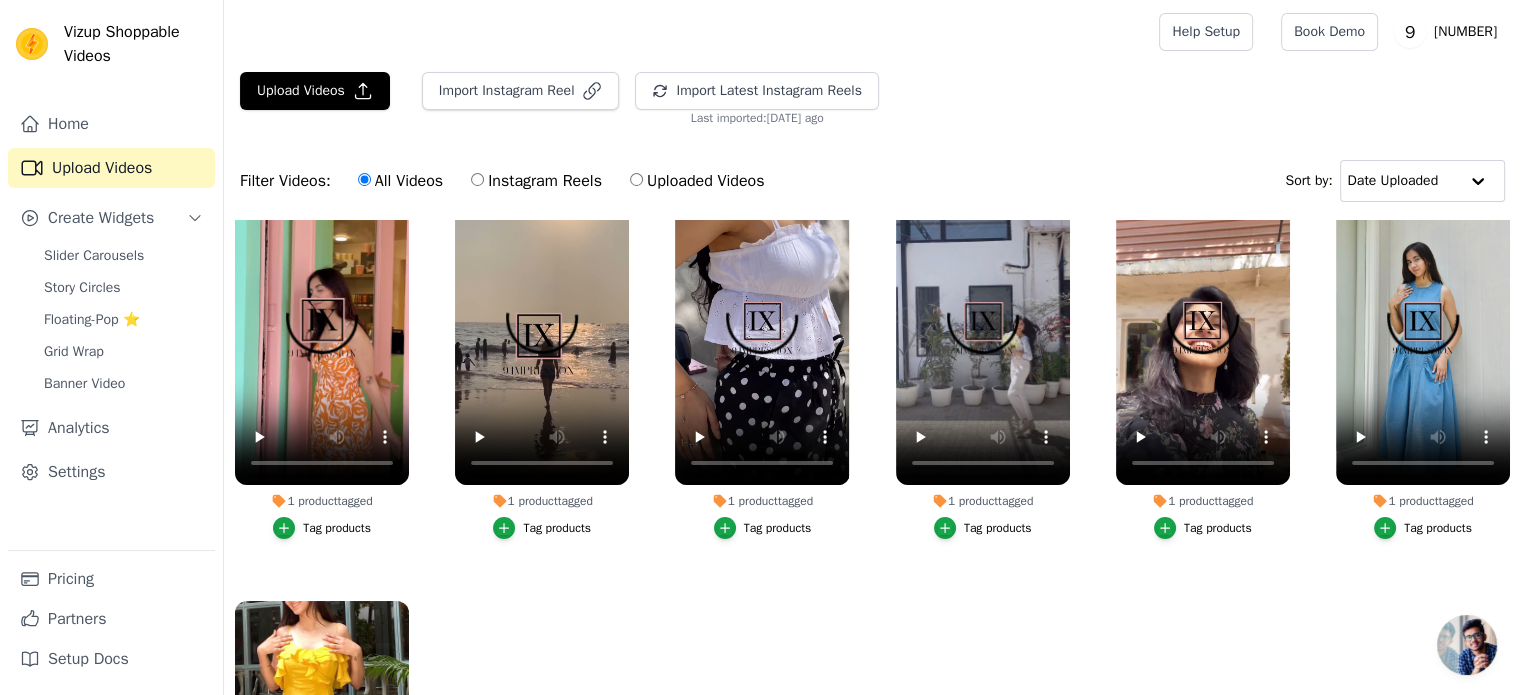 scroll, scrollTop: 224, scrollLeft: 0, axis: vertical 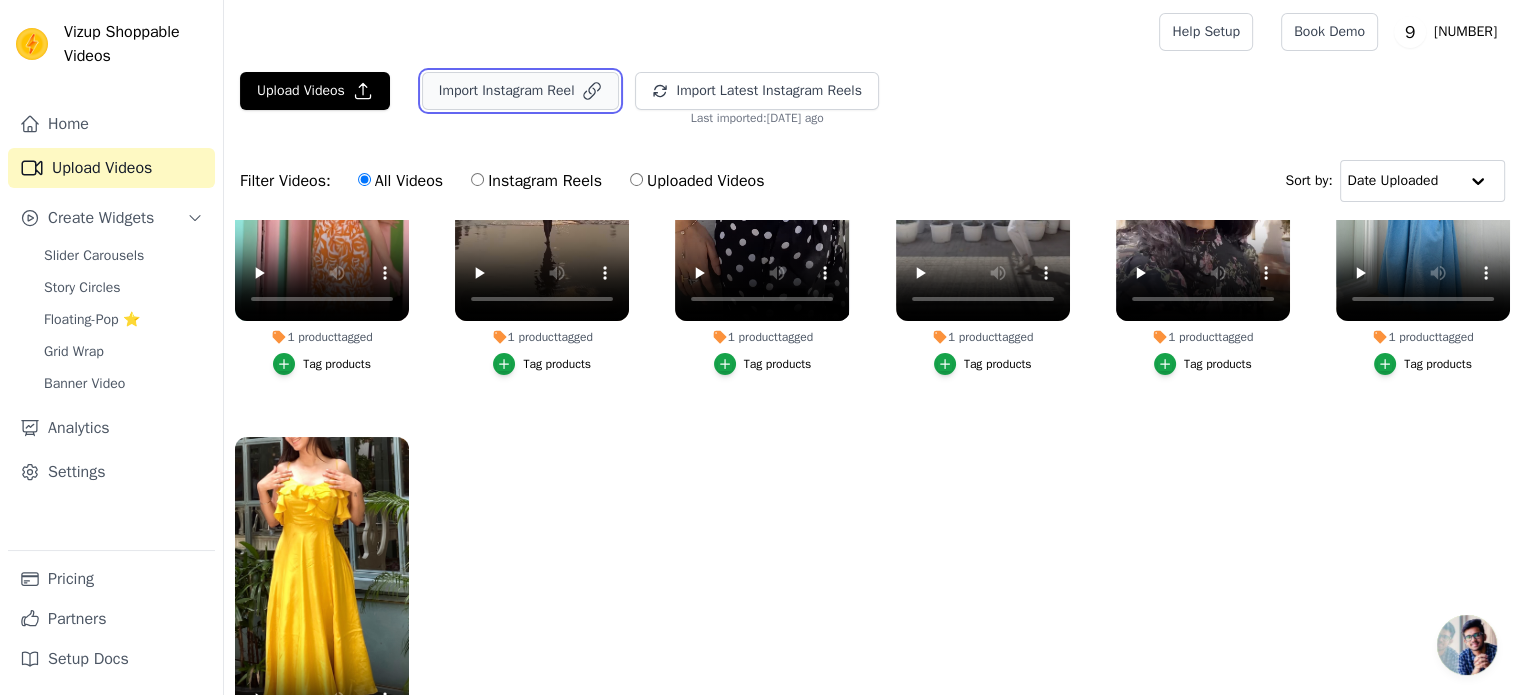 click on "Import Instagram Reel" at bounding box center (521, 91) 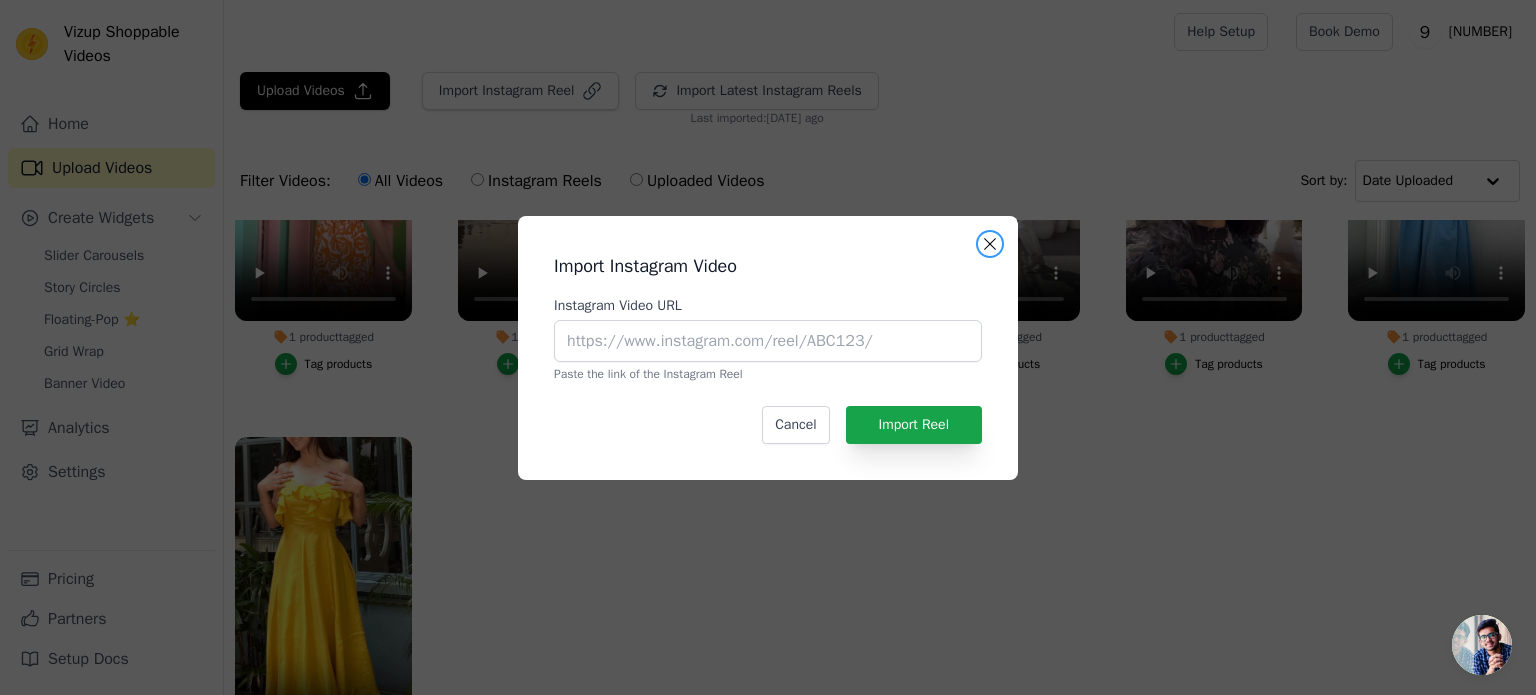 click at bounding box center [990, 244] 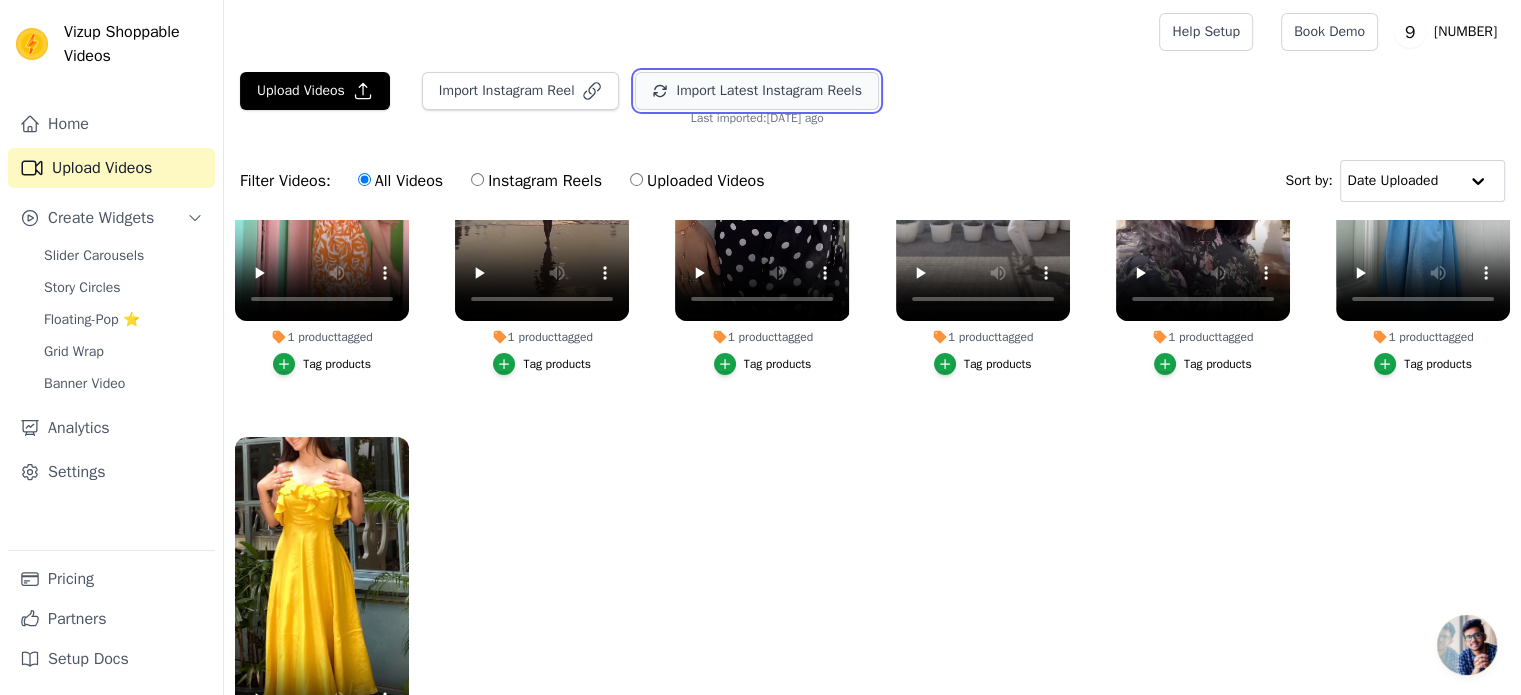 click on "Import Latest Instagram Reels" at bounding box center [756, 91] 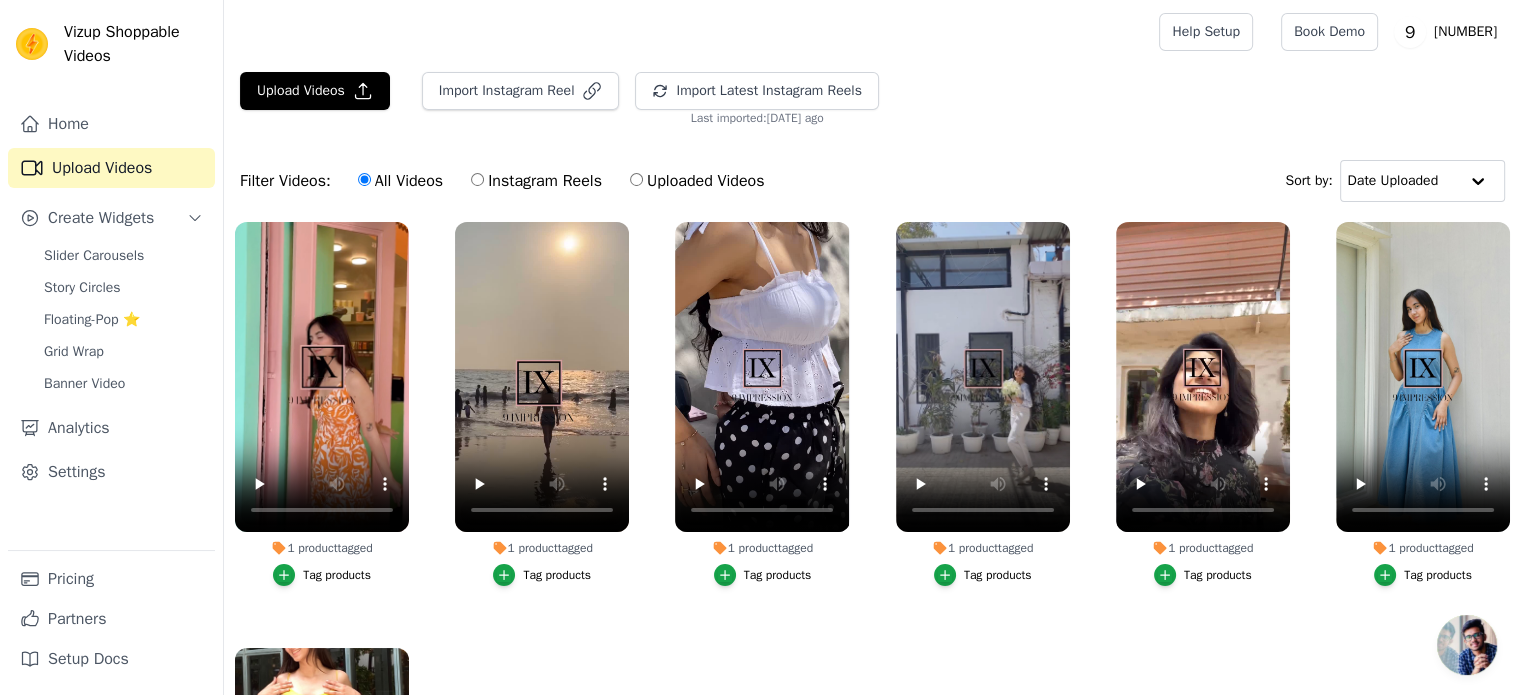 scroll, scrollTop: 0, scrollLeft: 0, axis: both 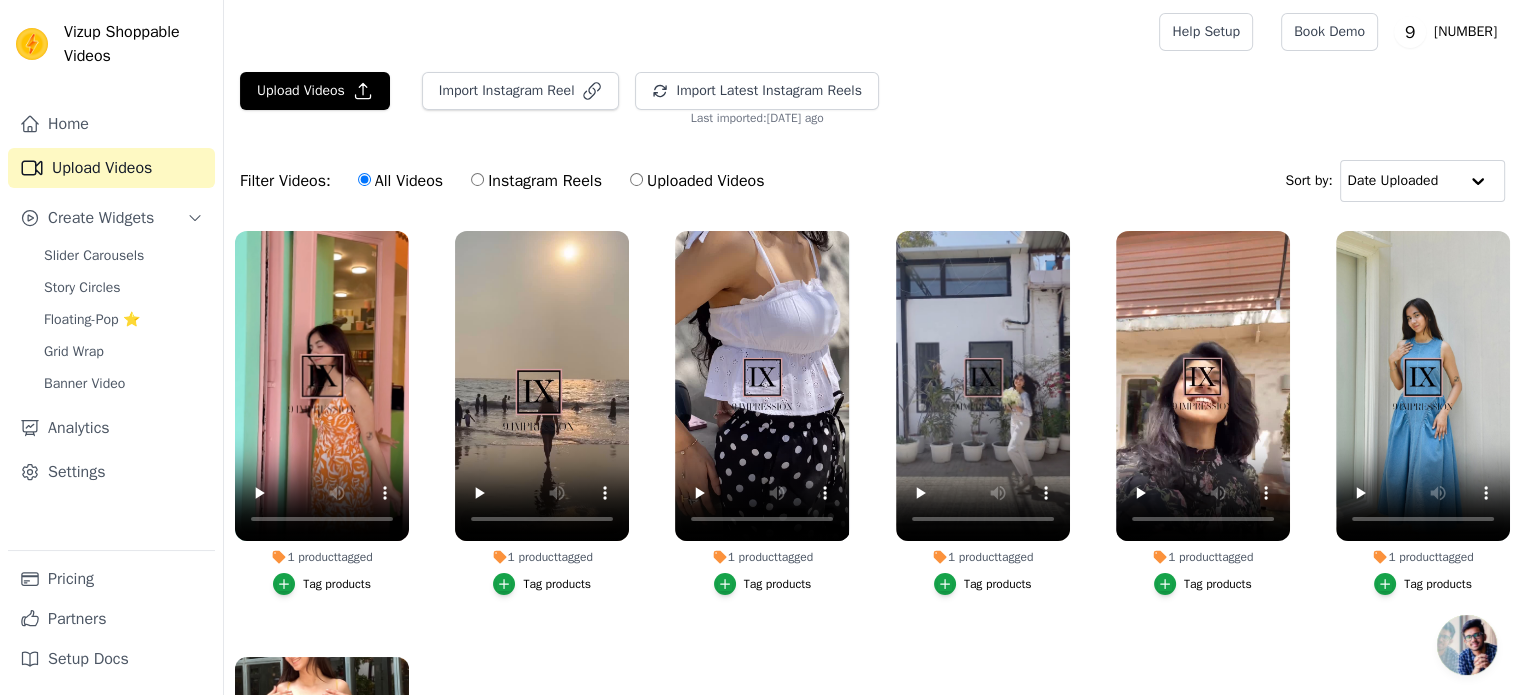 click on "Instagram Reels" at bounding box center [477, 179] 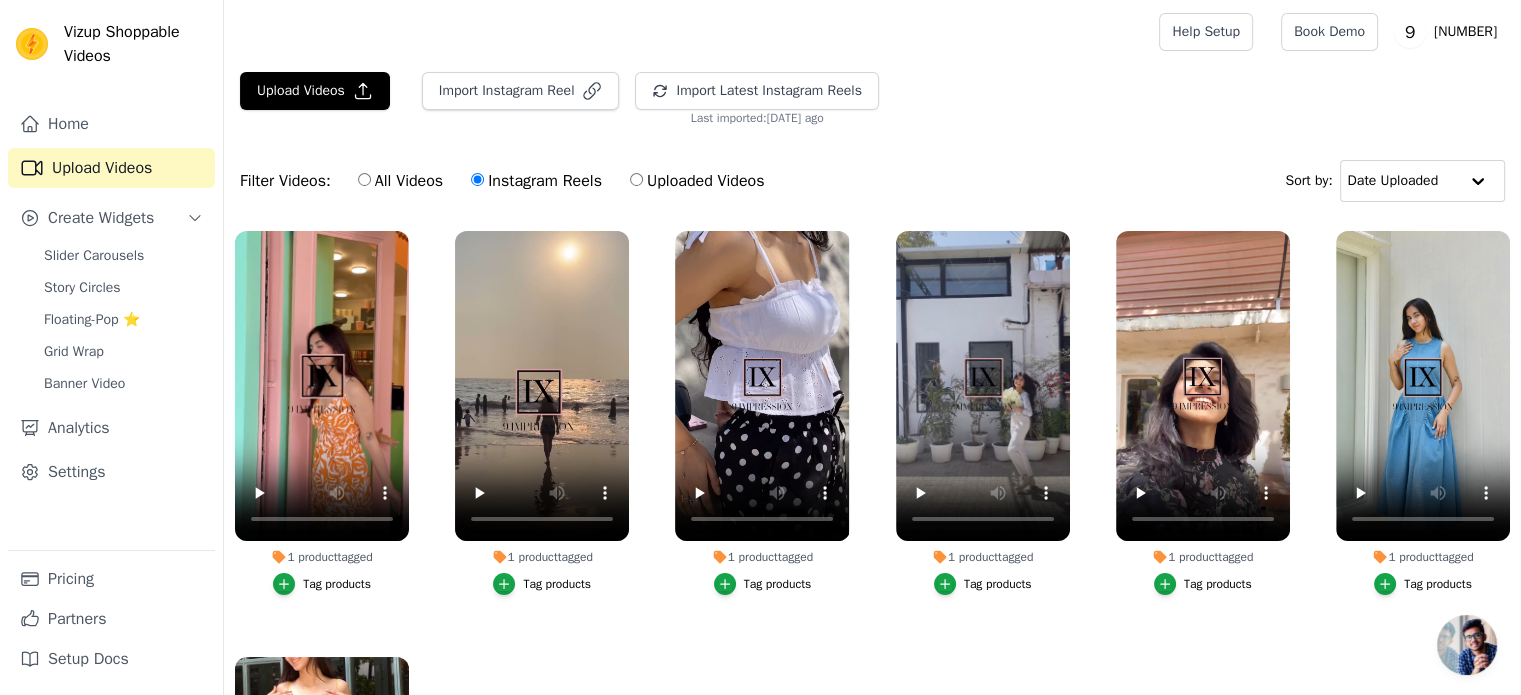 click on "All Videos" at bounding box center (364, 179) 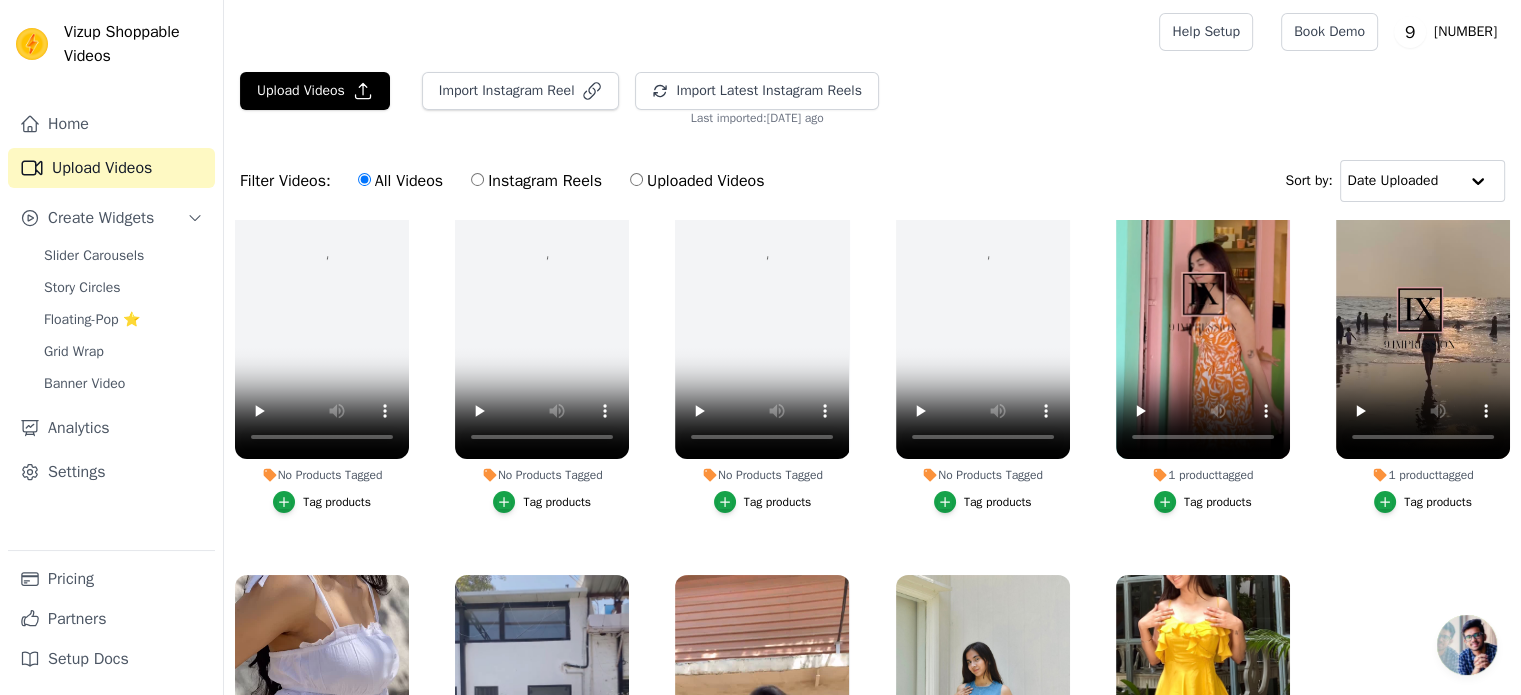 scroll, scrollTop: 224, scrollLeft: 0, axis: vertical 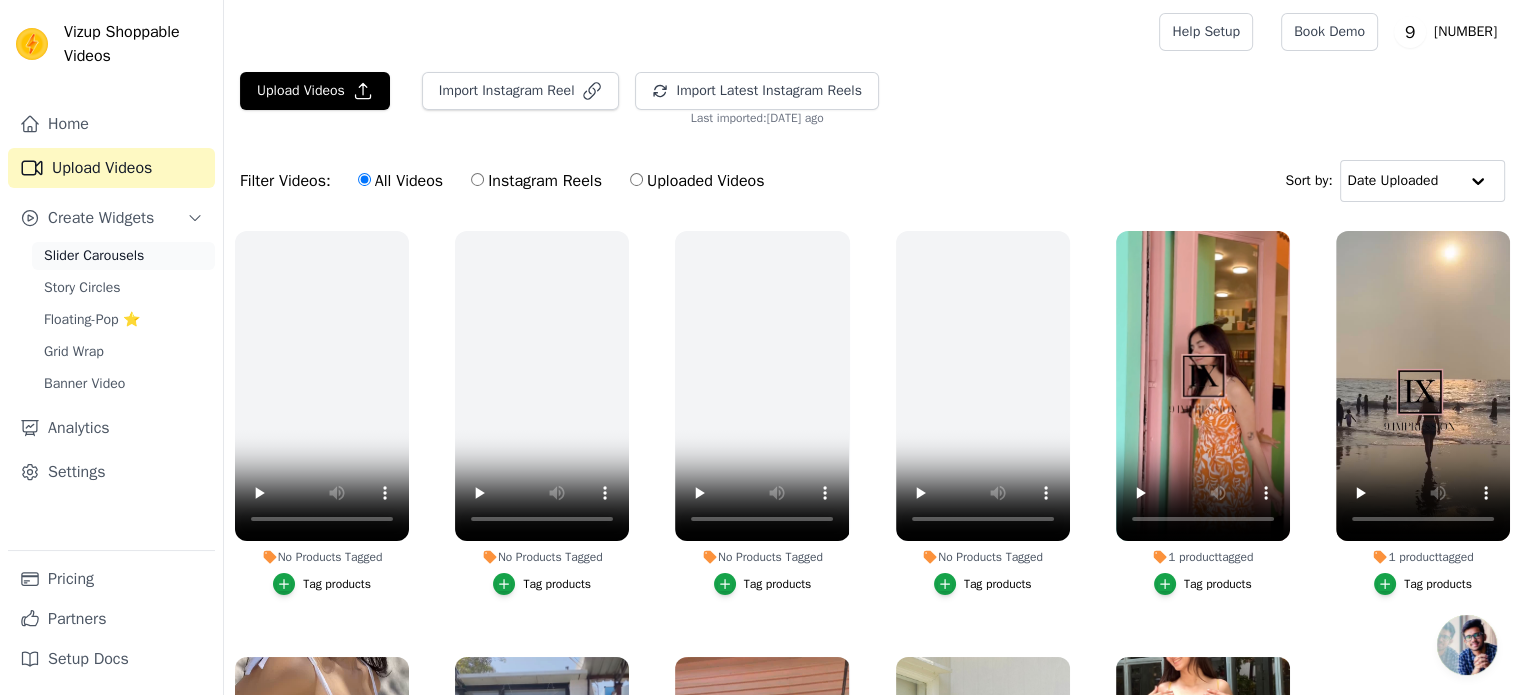 click on "Slider Carousels" at bounding box center (94, 256) 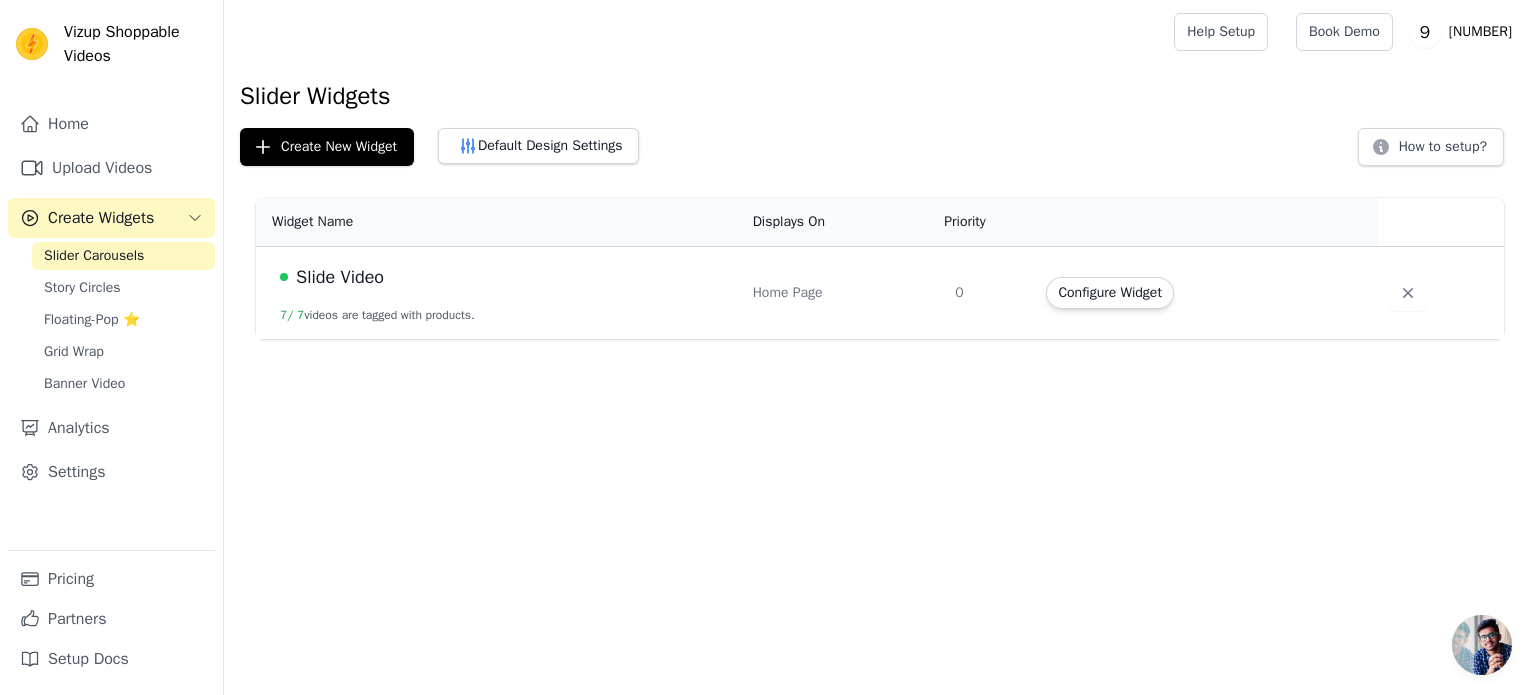 click on "Slide Video" at bounding box center (340, 277) 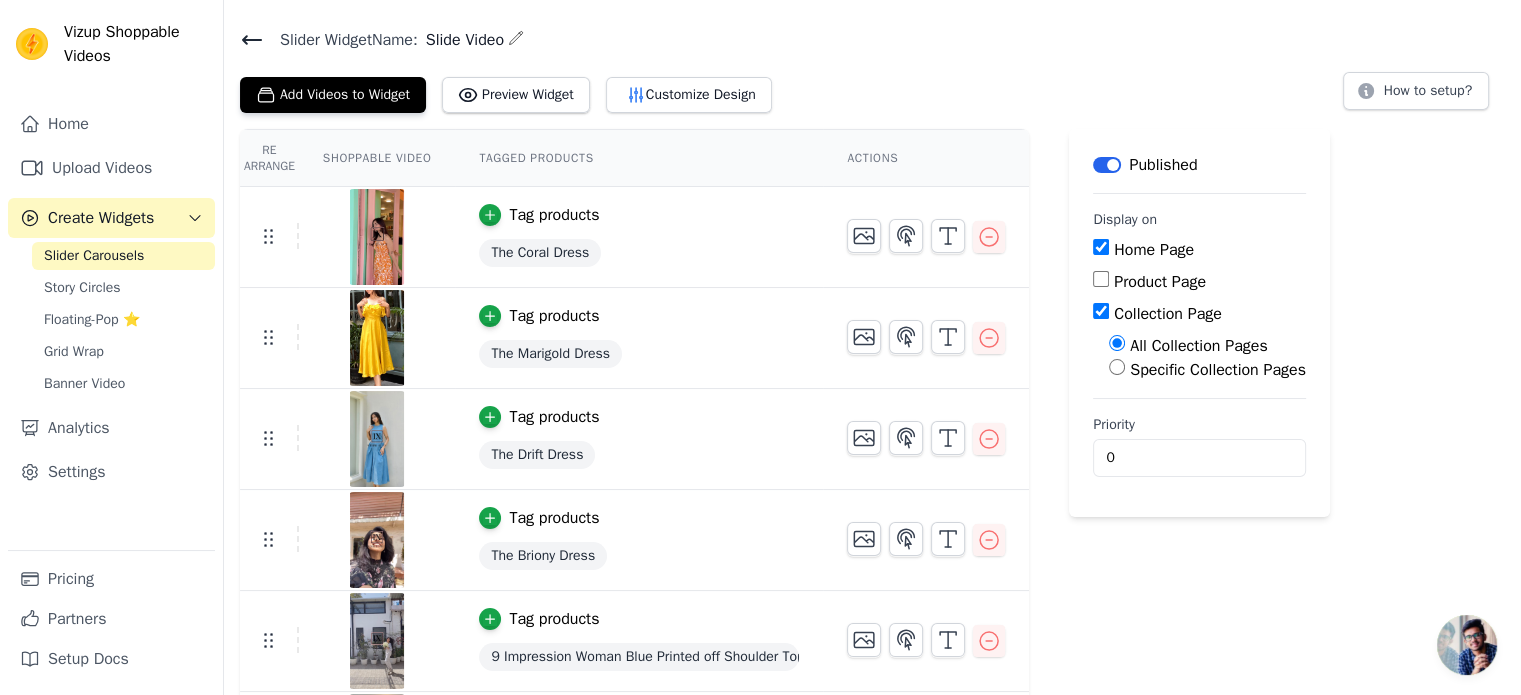 scroll, scrollTop: 49, scrollLeft: 0, axis: vertical 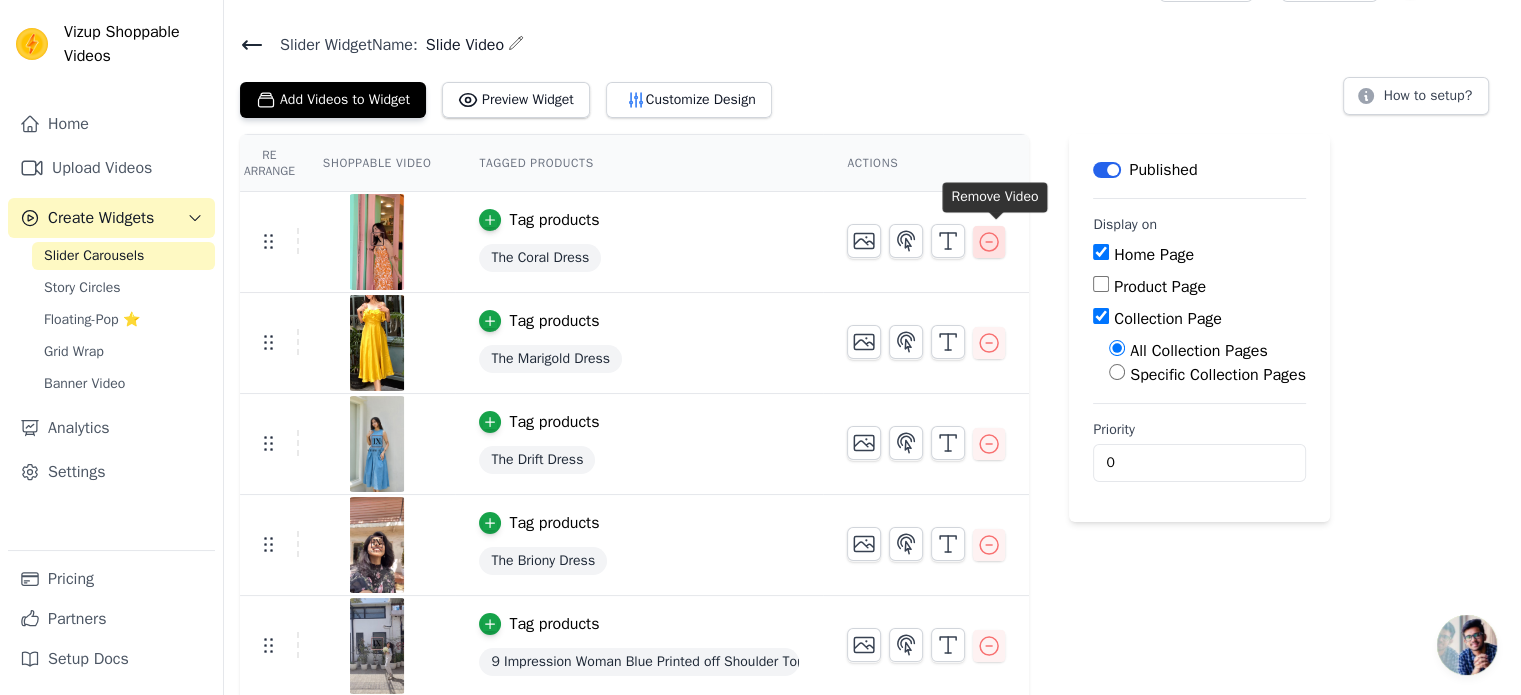 click 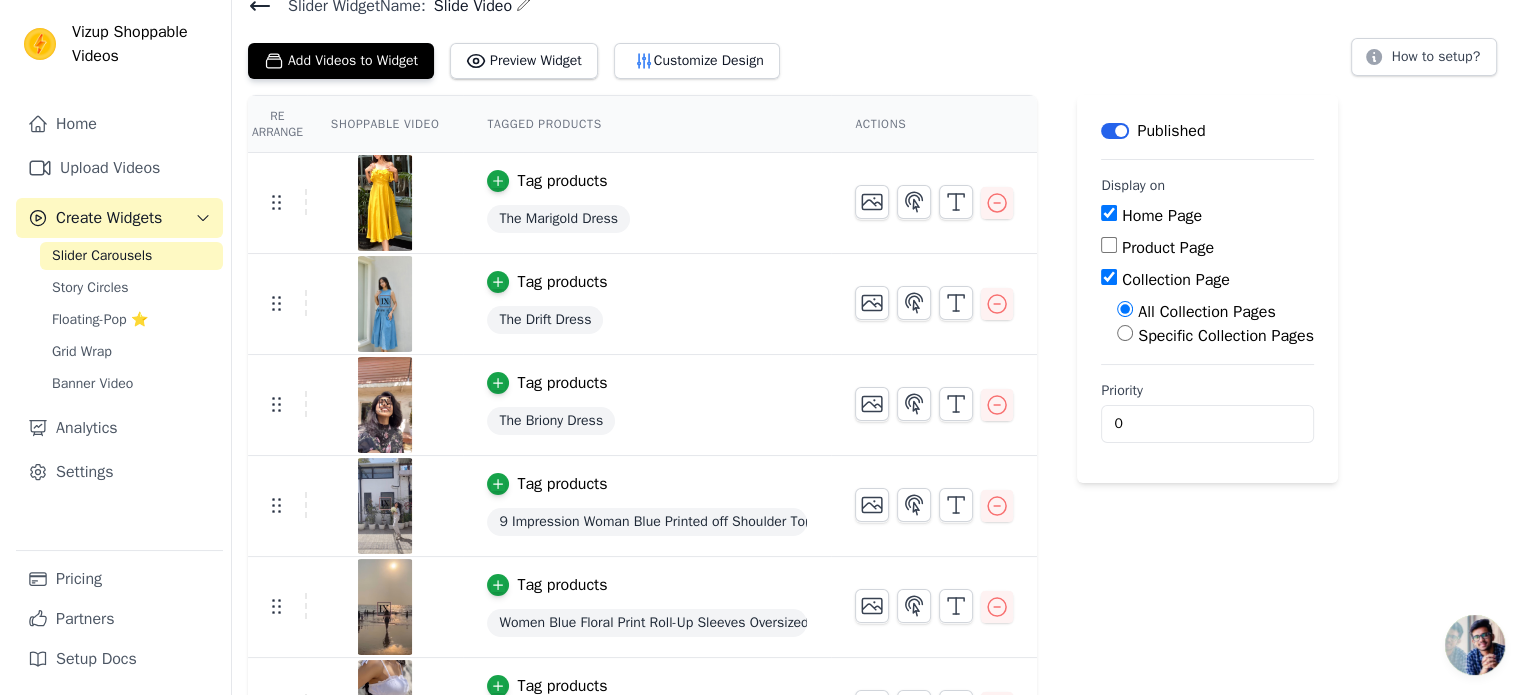 scroll, scrollTop: 0, scrollLeft: 0, axis: both 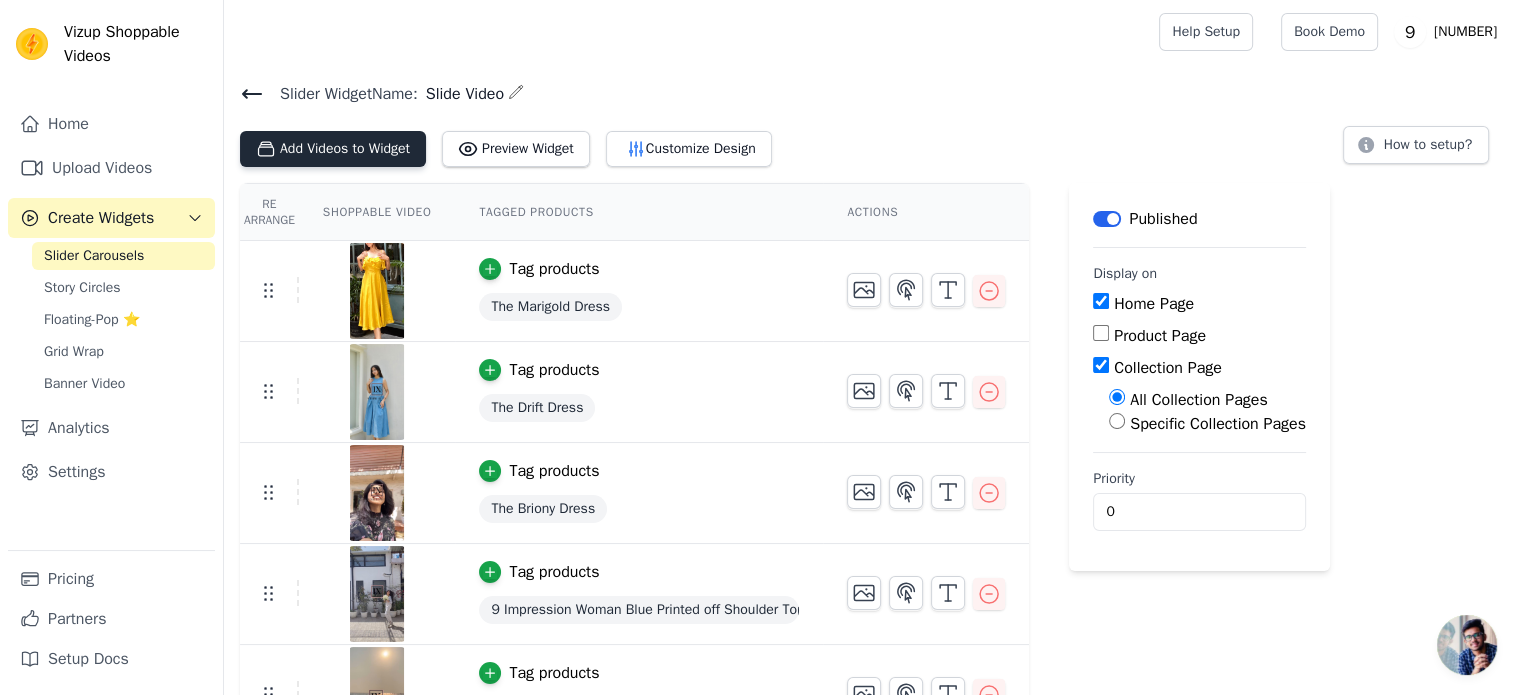 click on "Add Videos to Widget" at bounding box center [333, 149] 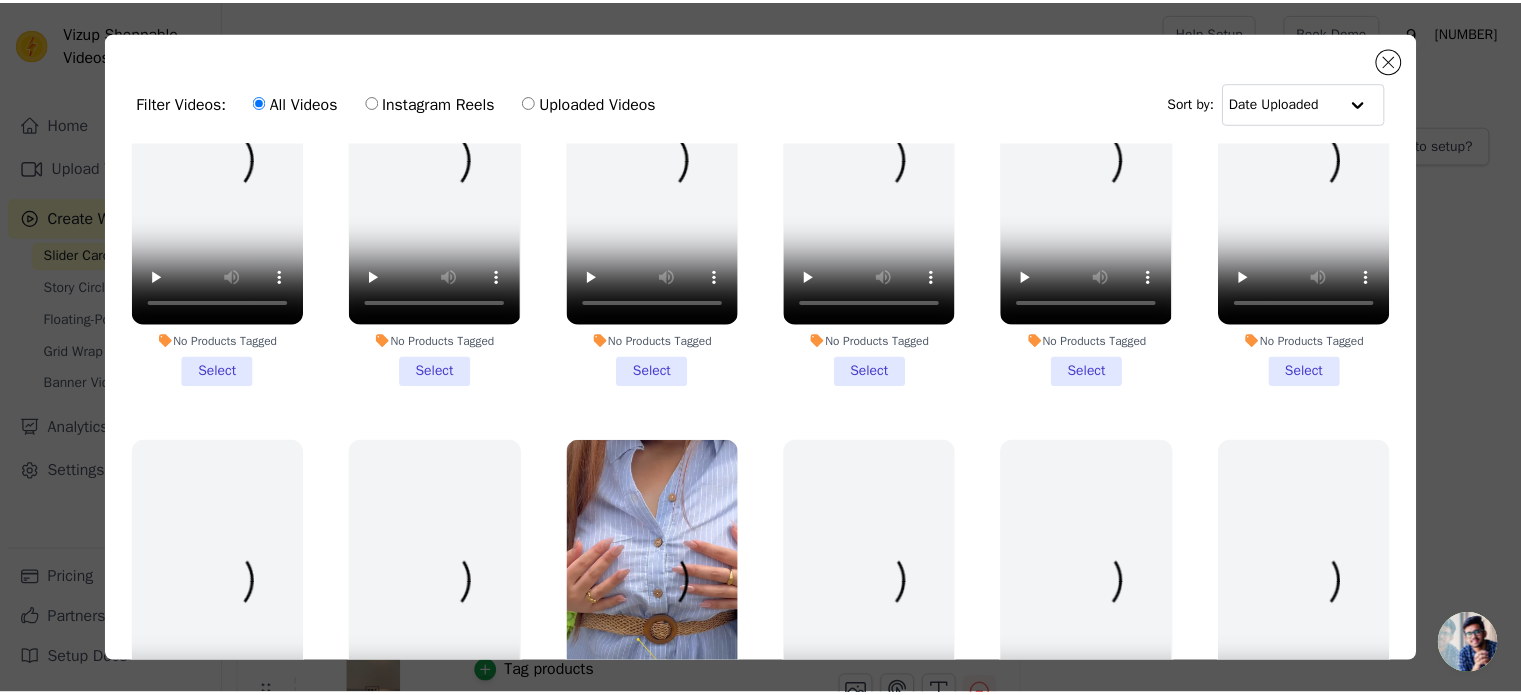 scroll, scrollTop: 500, scrollLeft: 0, axis: vertical 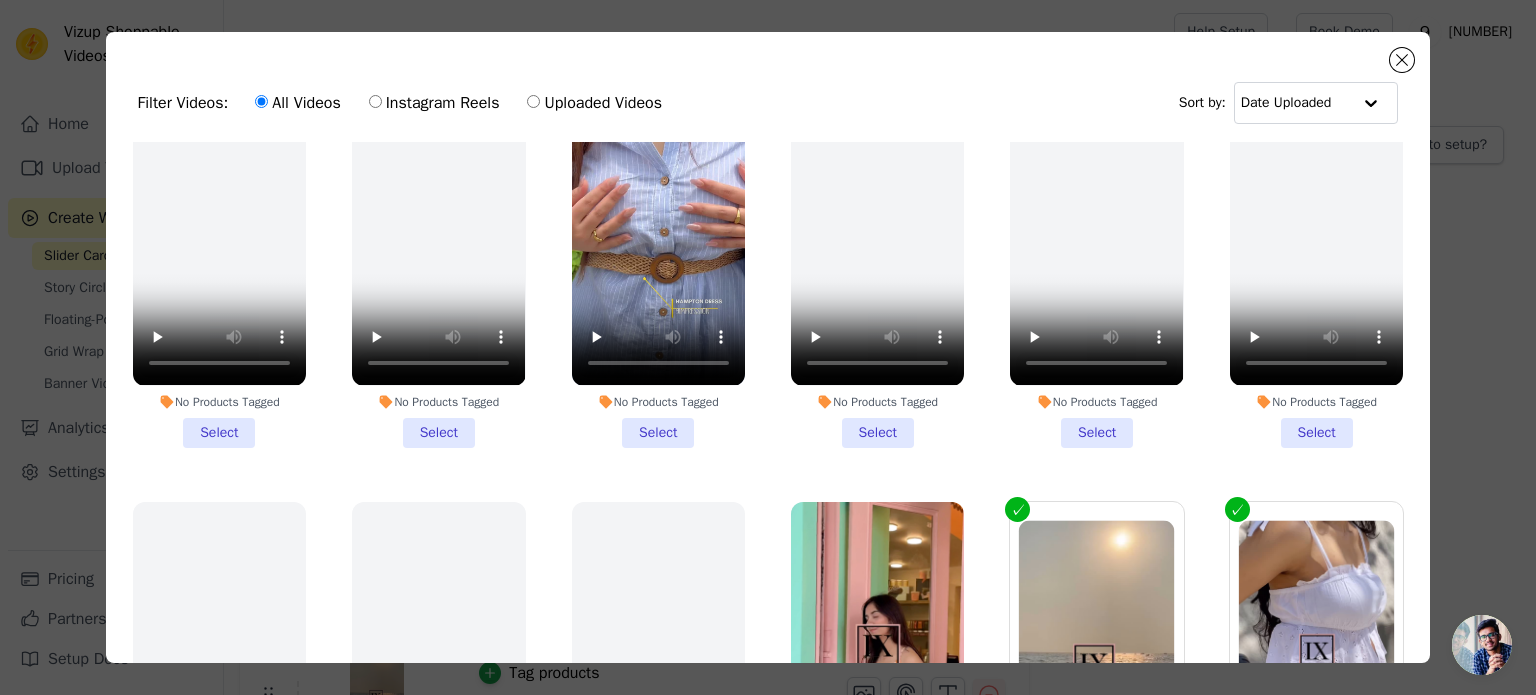 click on "No Products Tagged     Select" at bounding box center [658, 262] 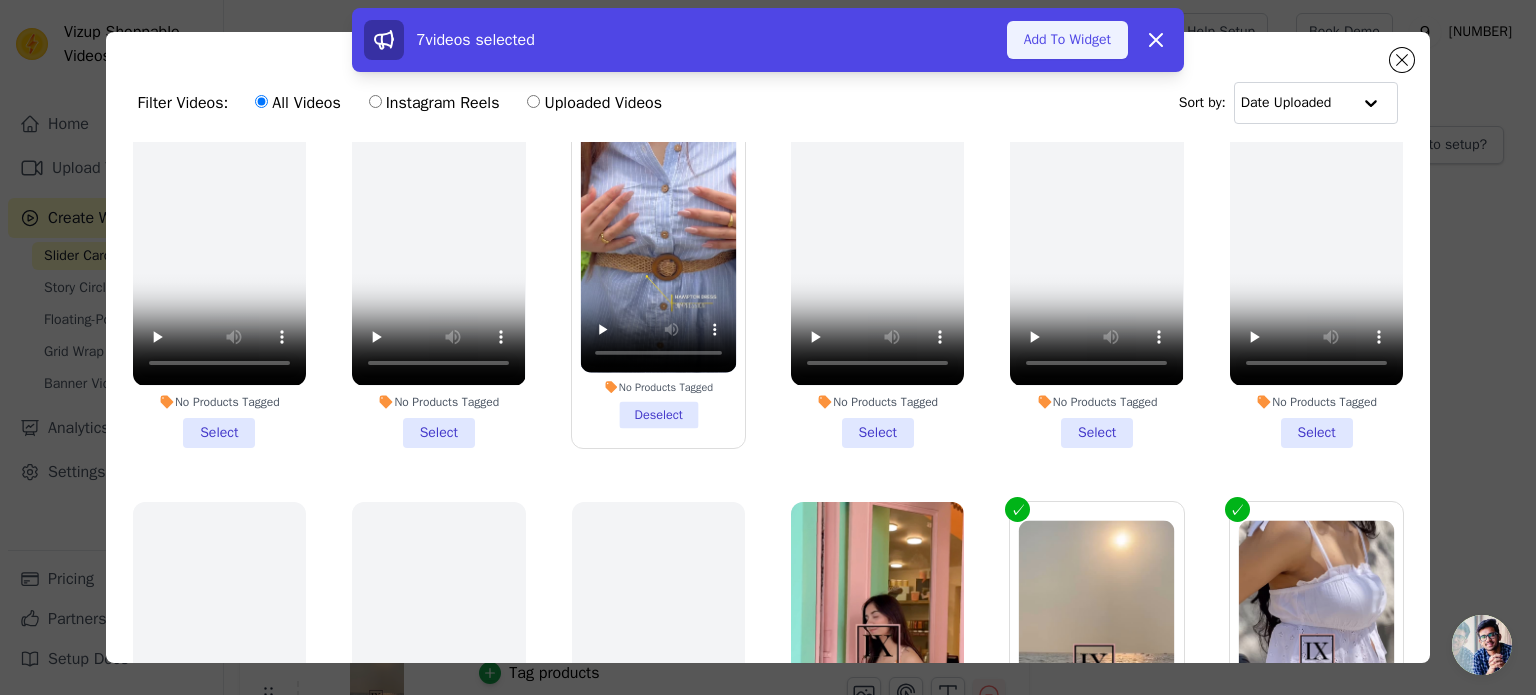 click on "Add To Widget" at bounding box center (1067, 40) 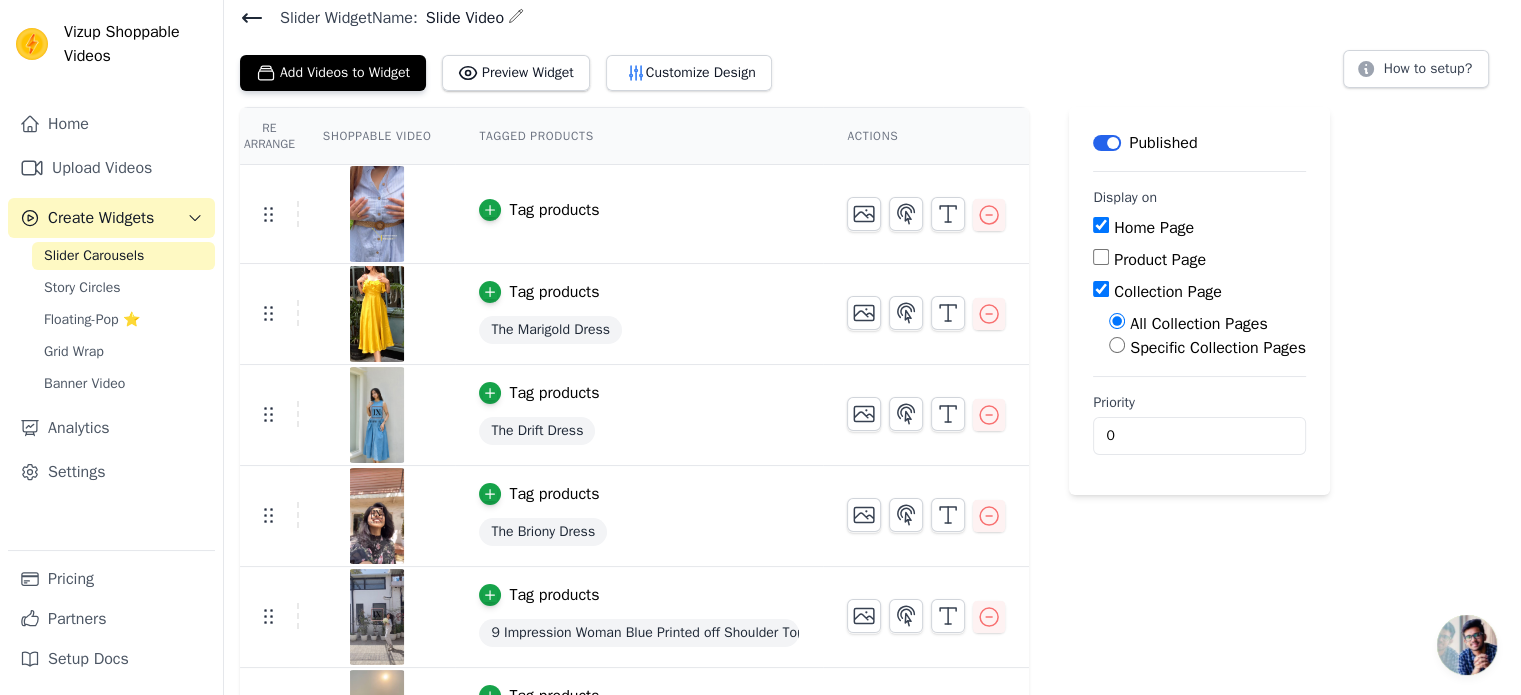 scroll, scrollTop: 48, scrollLeft: 0, axis: vertical 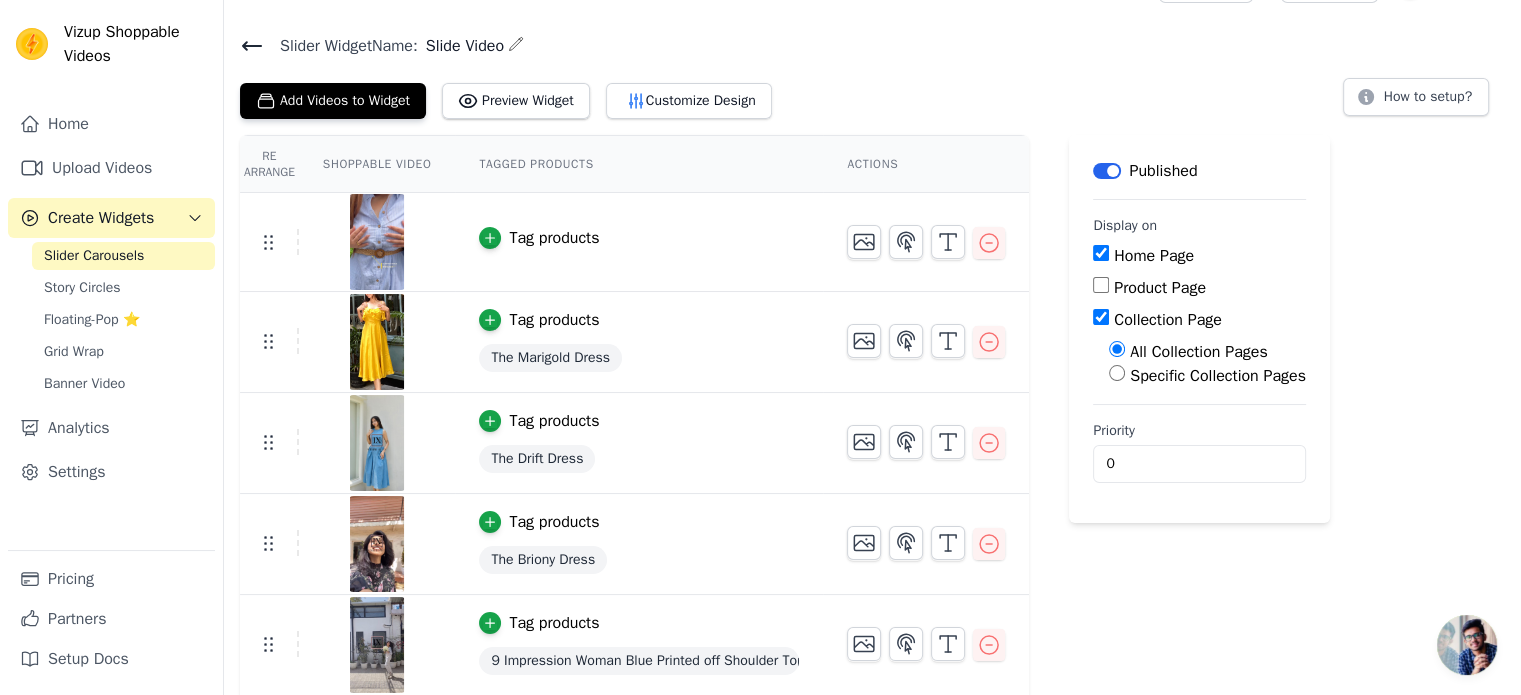 click on "Tag products" at bounding box center [554, 238] 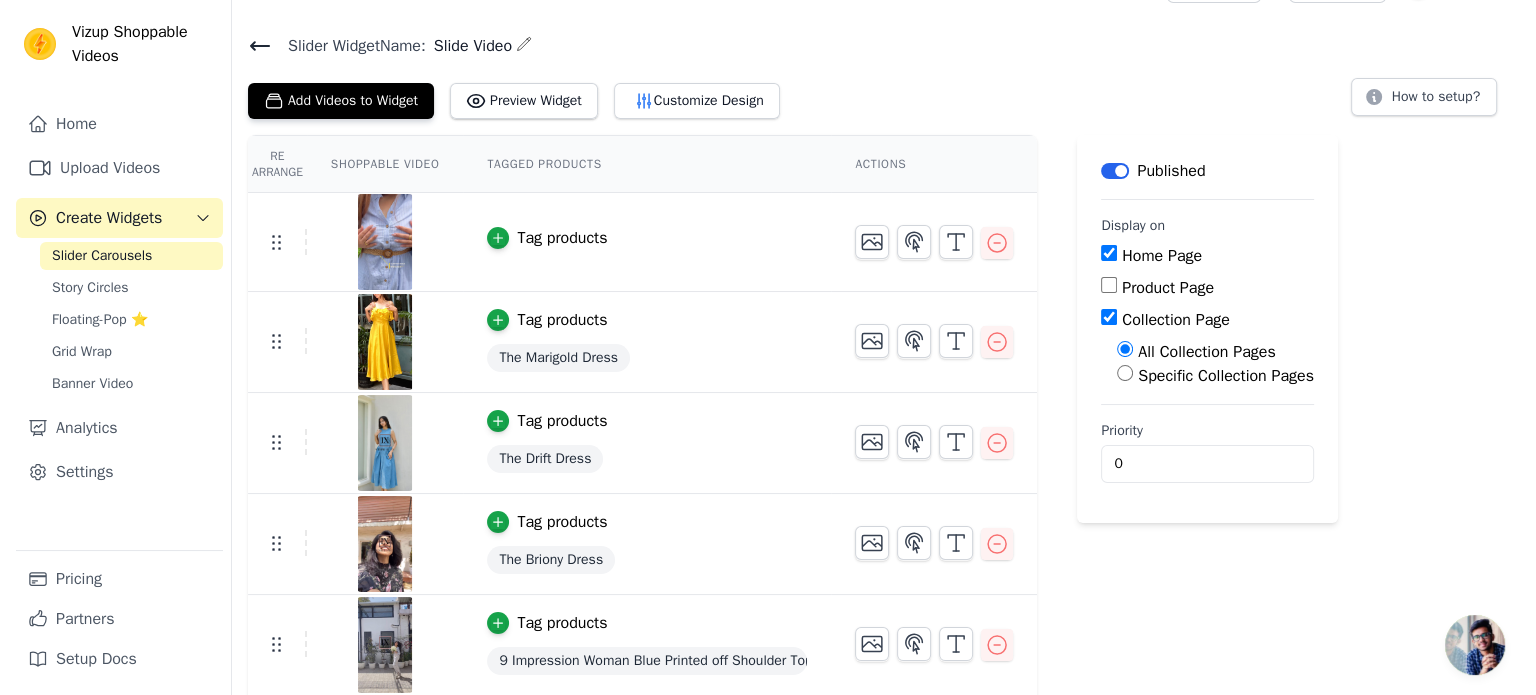 scroll, scrollTop: 0, scrollLeft: 0, axis: both 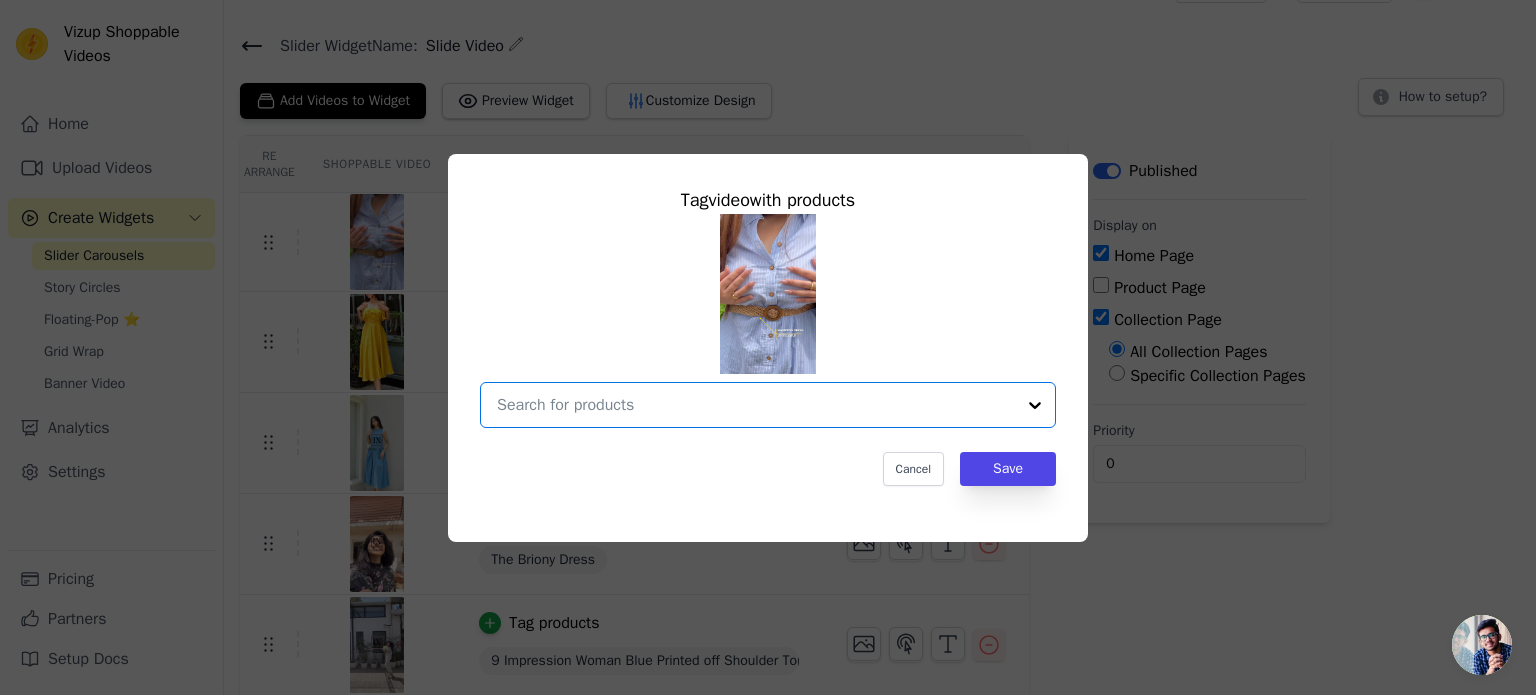 click at bounding box center [756, 405] 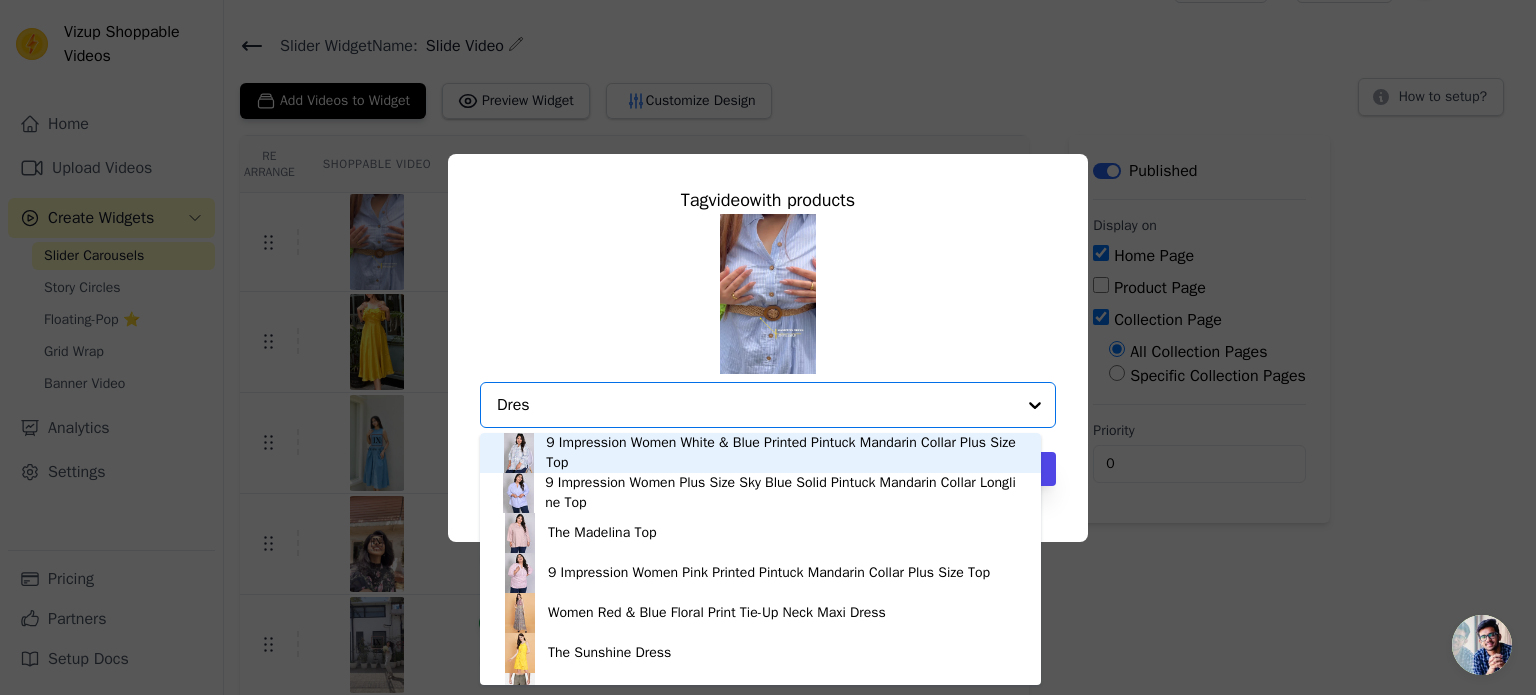 type on "Dress" 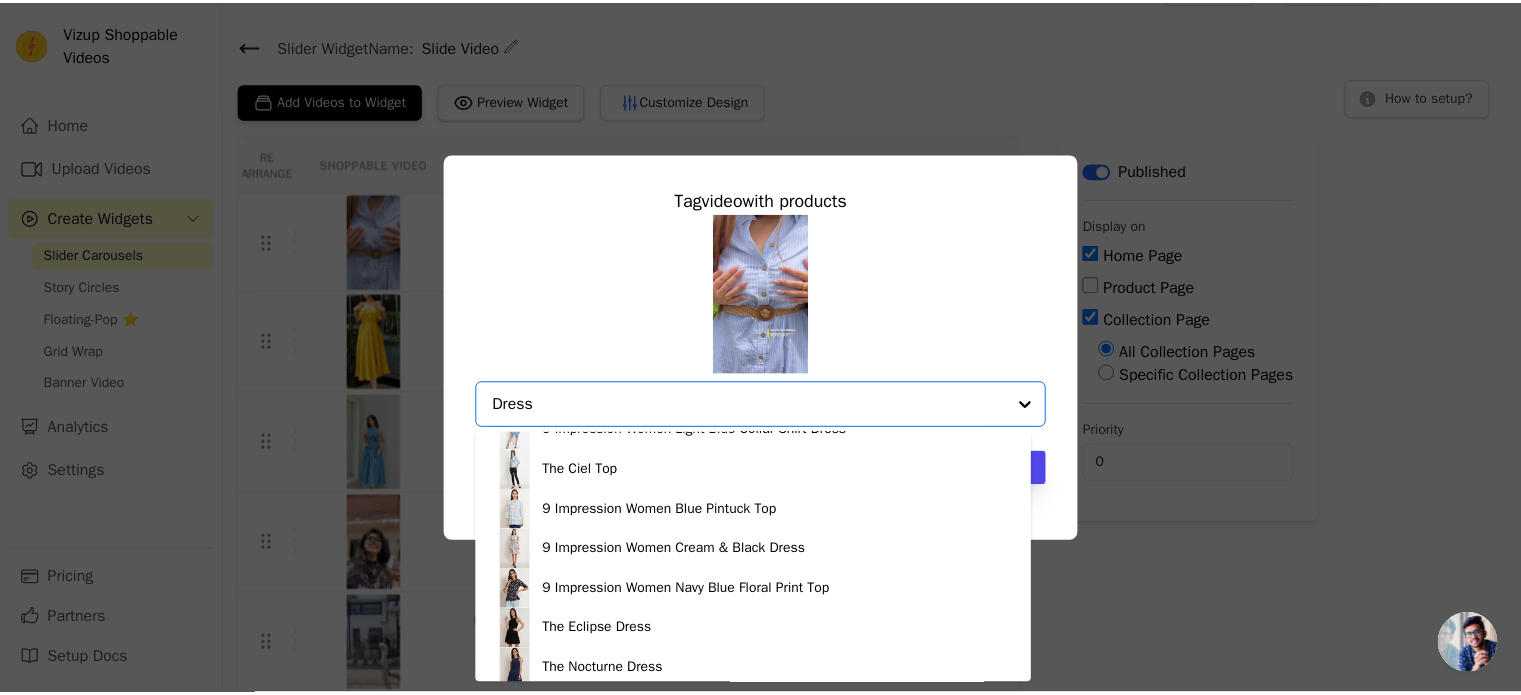 scroll, scrollTop: 3753, scrollLeft: 0, axis: vertical 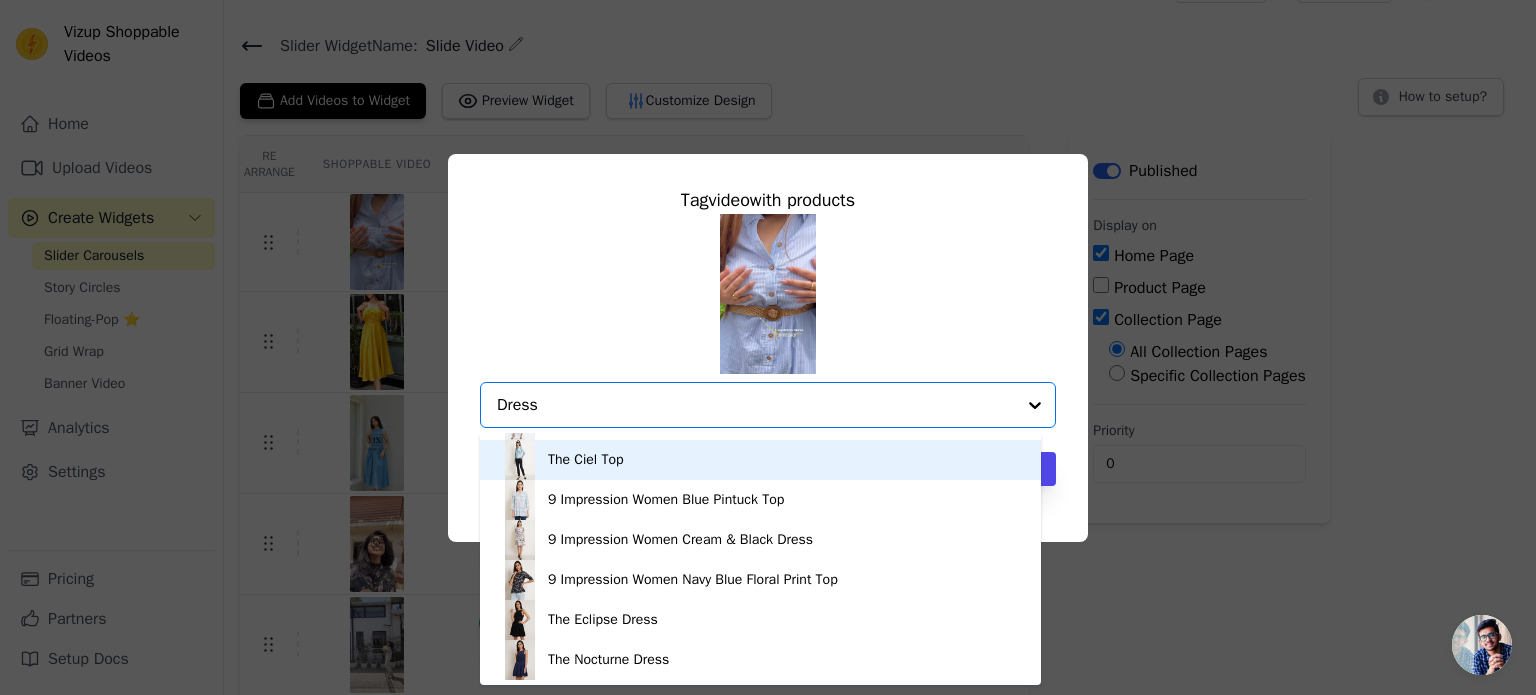 click on "Dress" at bounding box center [756, 405] 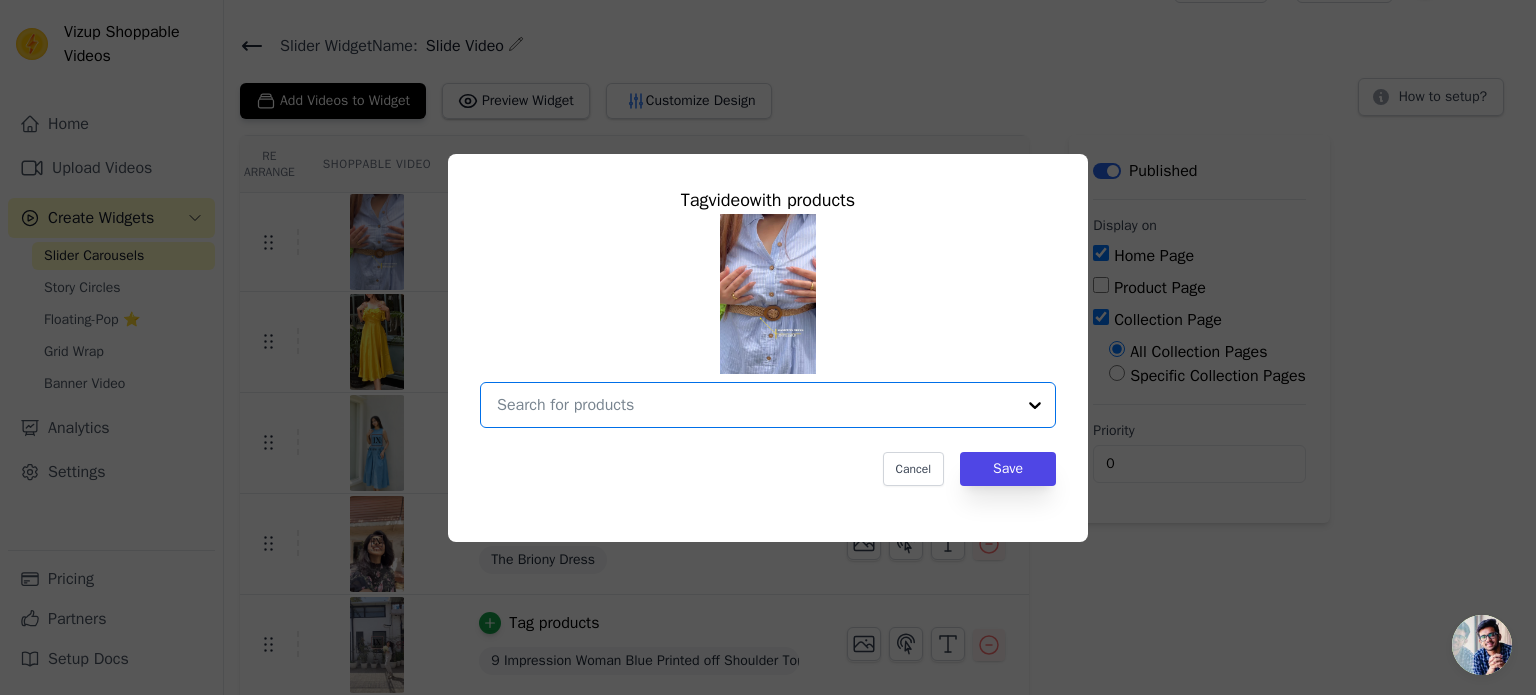click at bounding box center [756, 405] 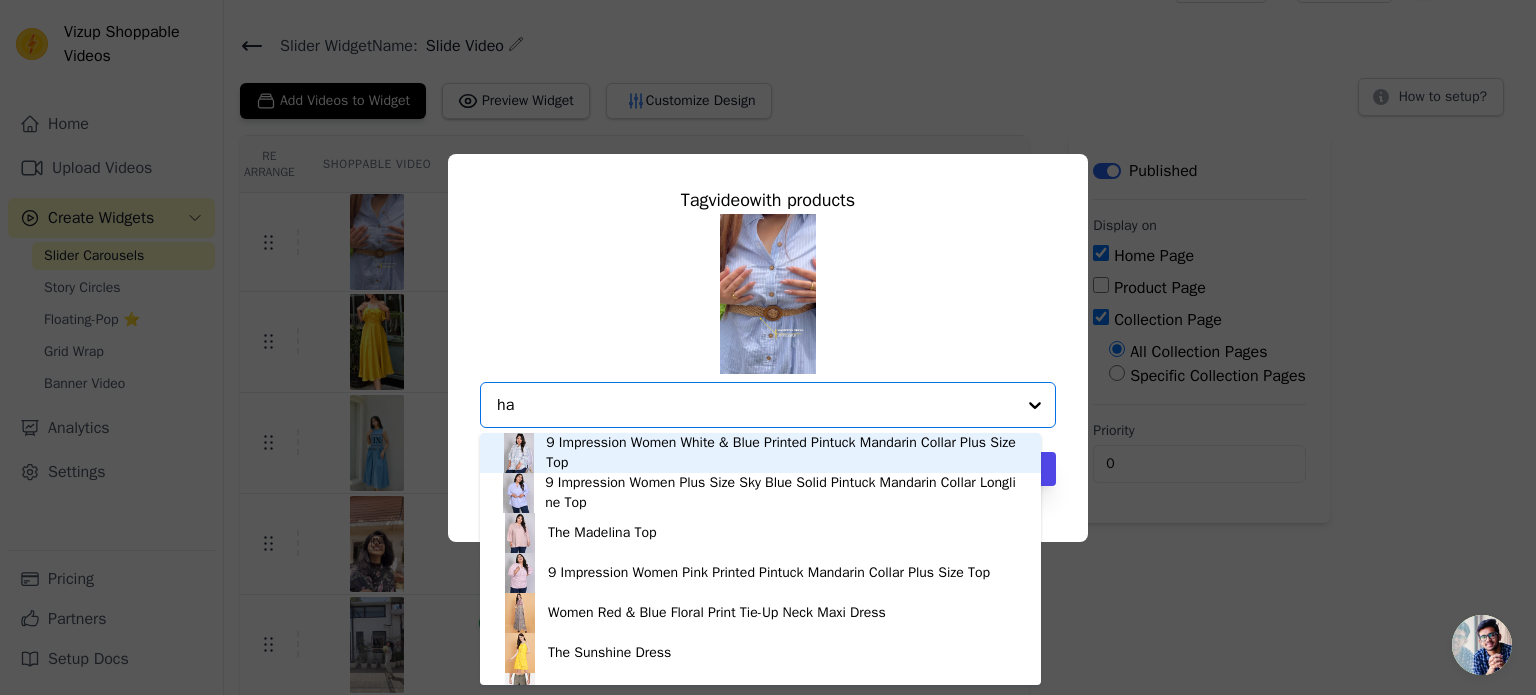 type on "ham" 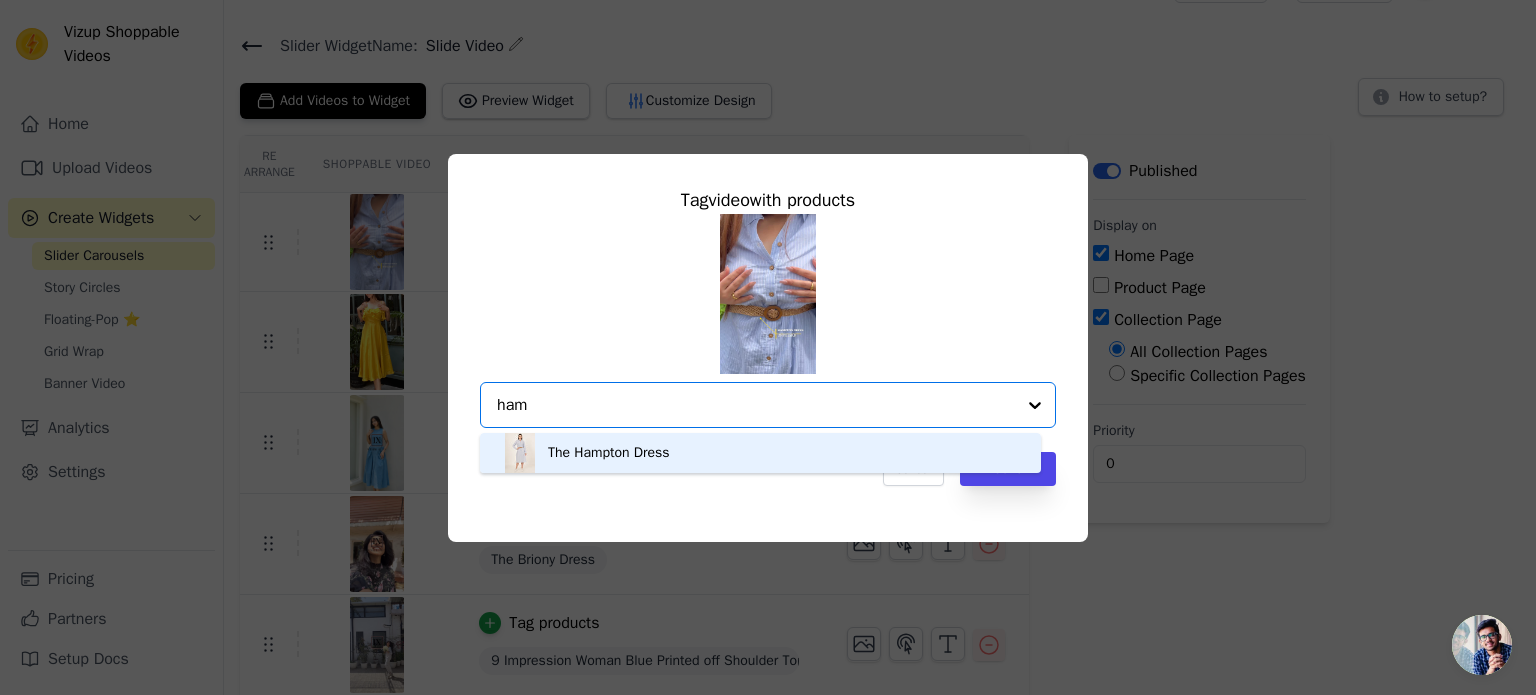 click on "The Hampton Dress" at bounding box center [760, 453] 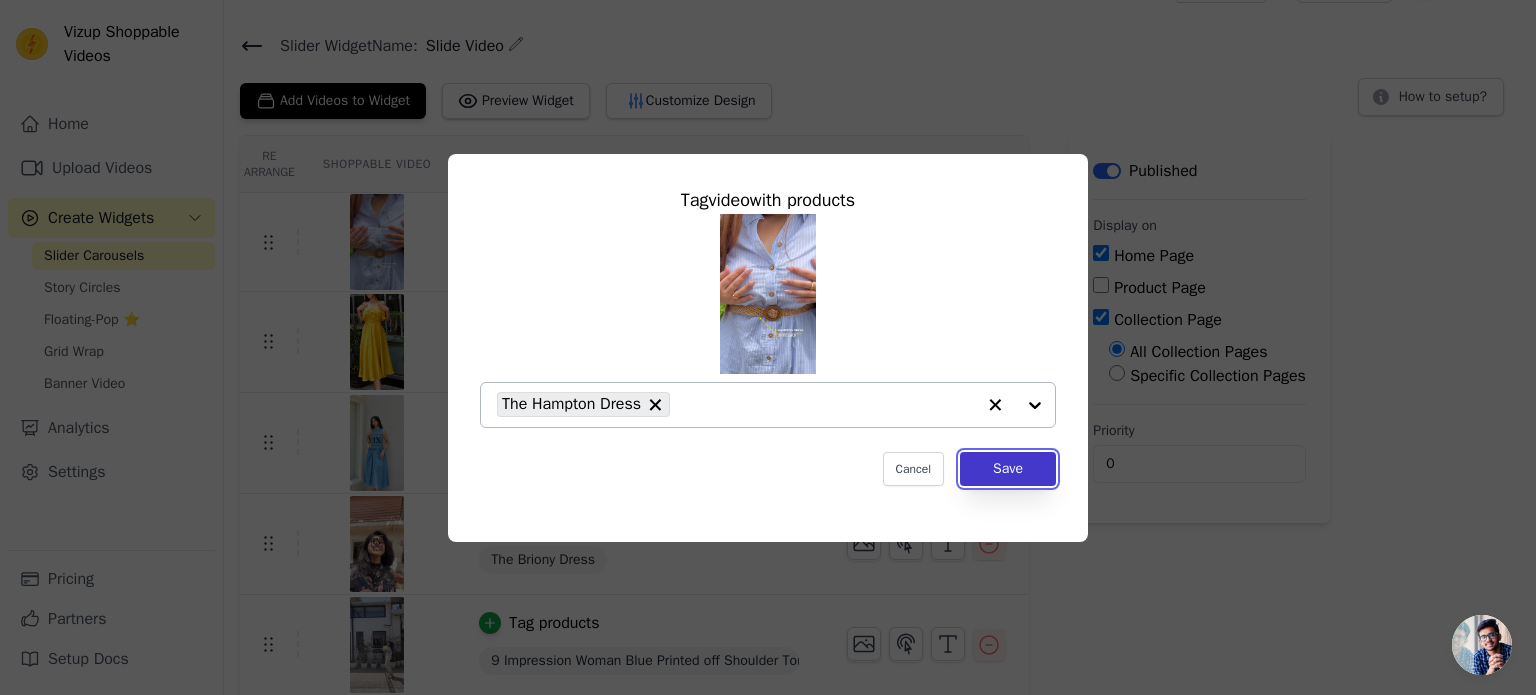 click on "Save" at bounding box center [1008, 469] 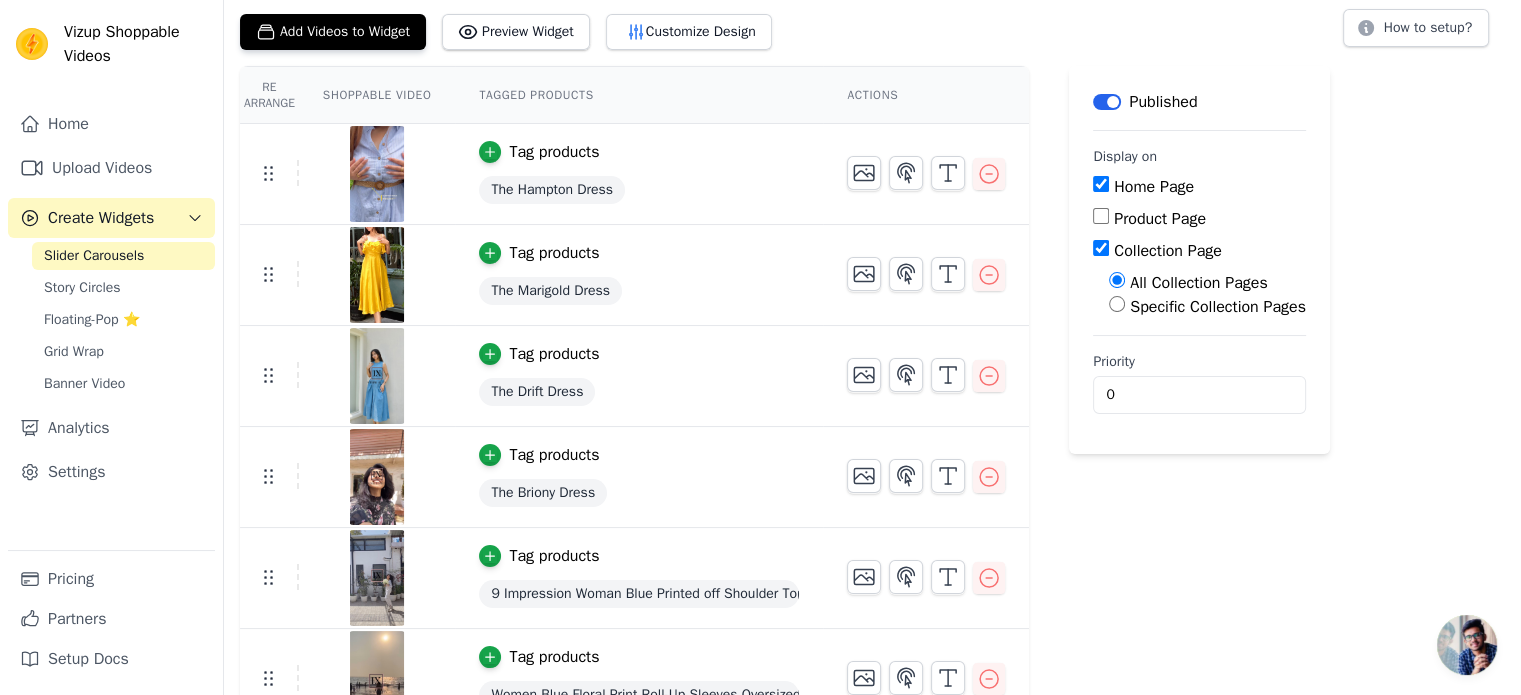 scroll, scrollTop: 0, scrollLeft: 0, axis: both 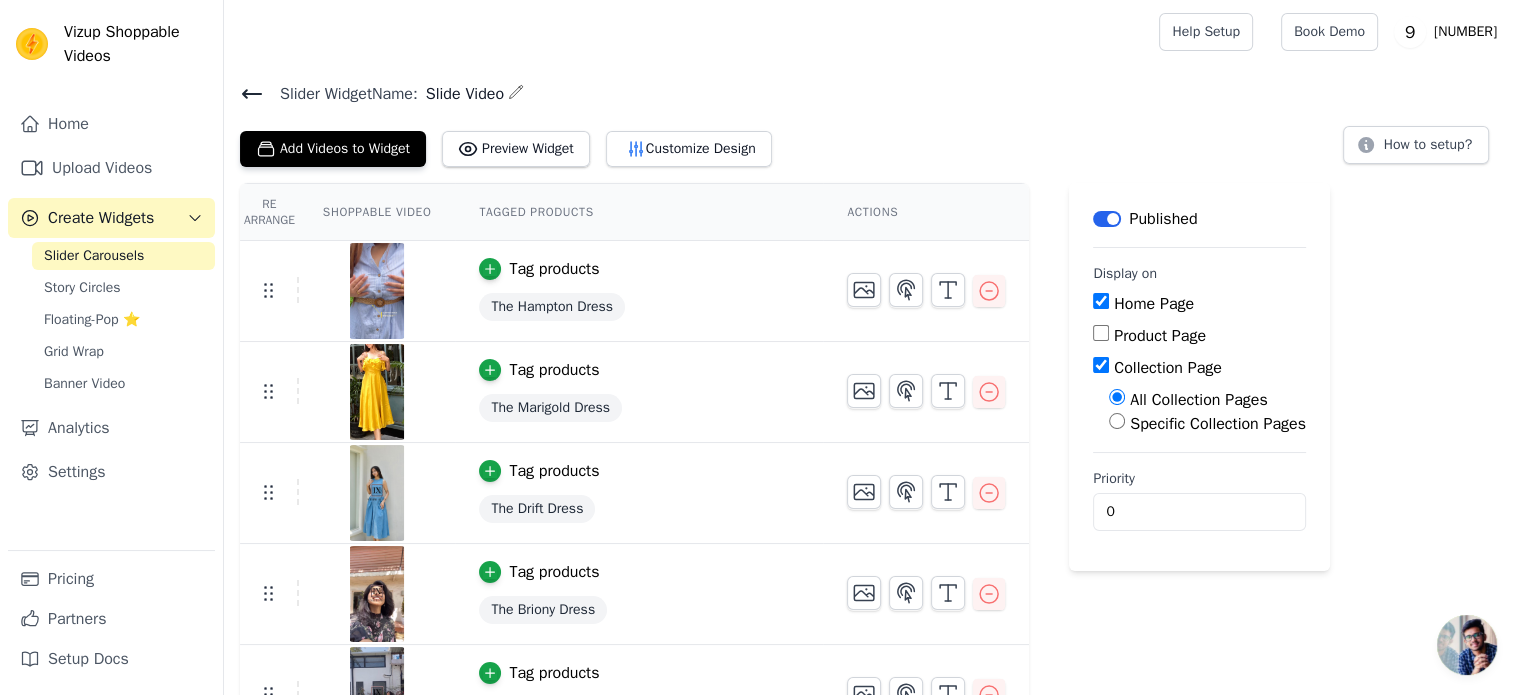 click 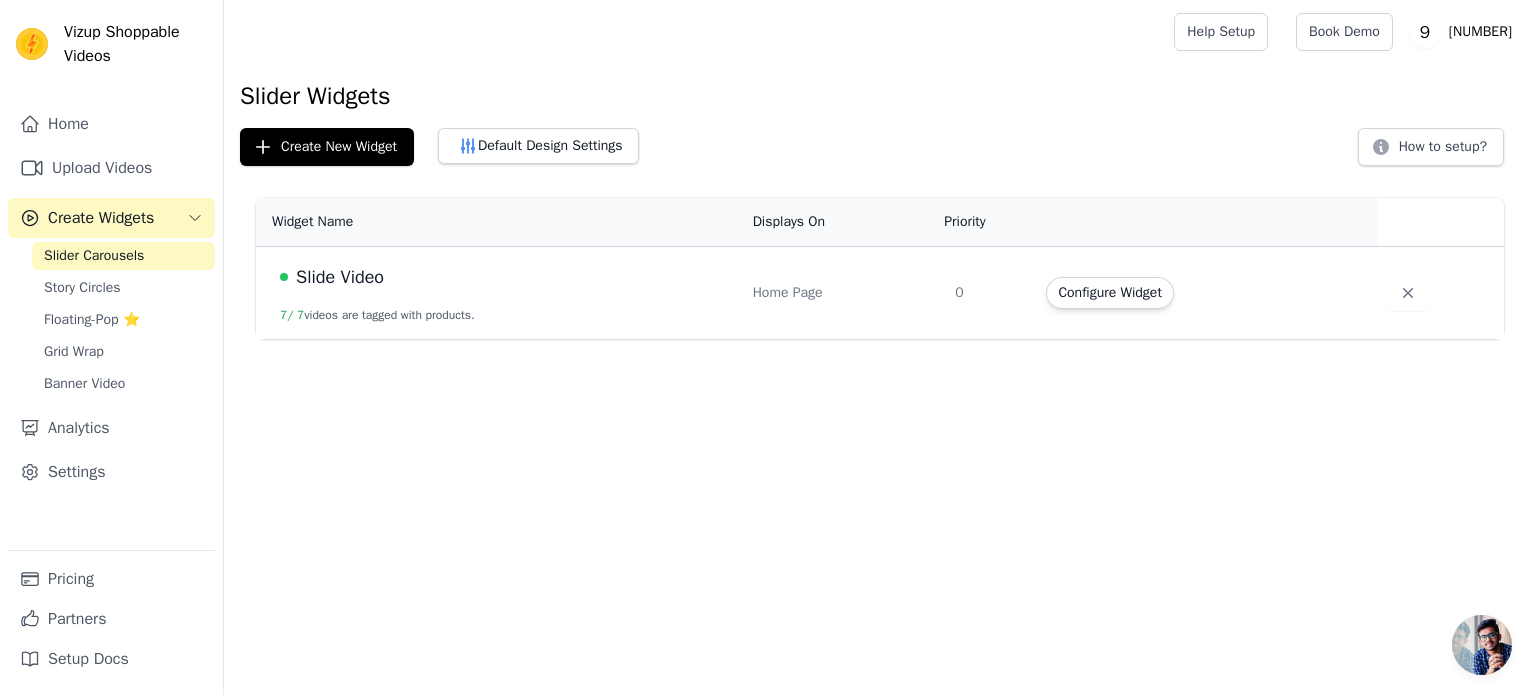 click on "Slide Video" at bounding box center [340, 277] 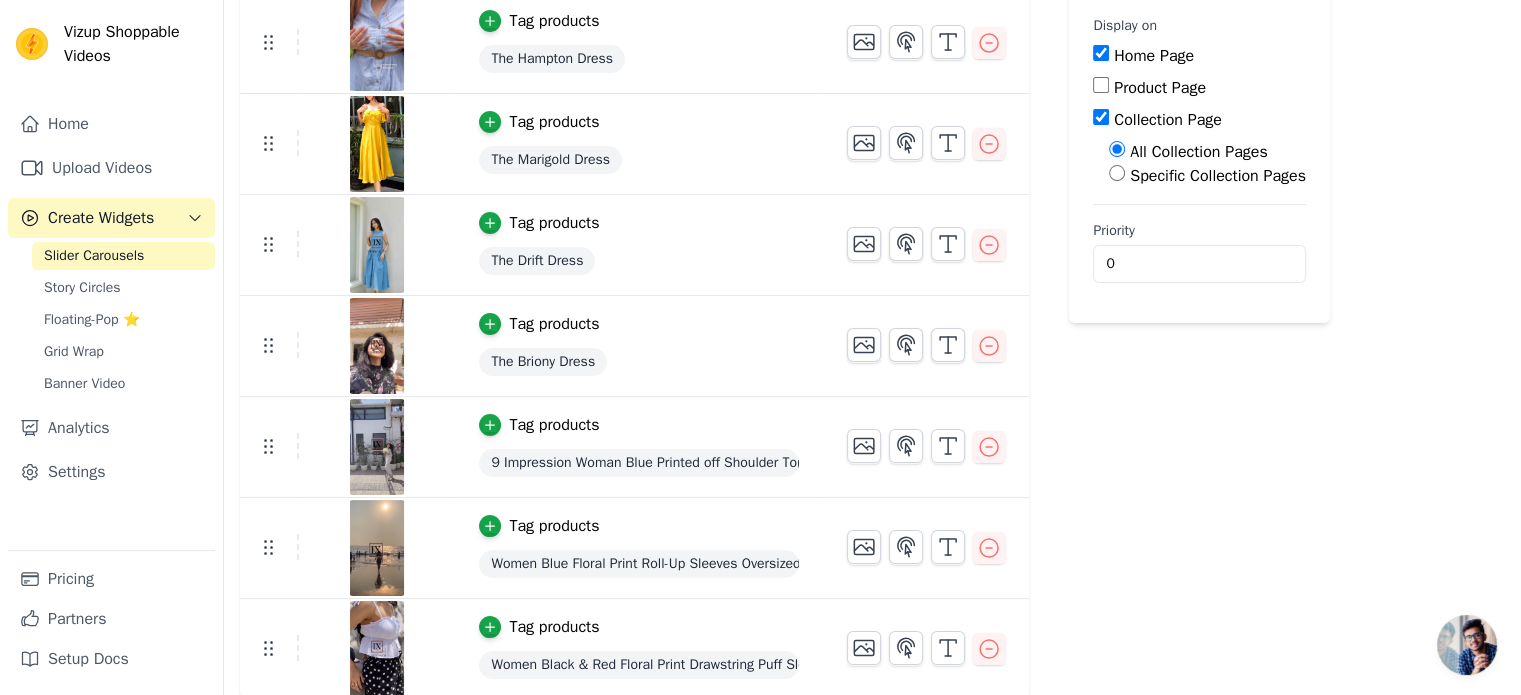 scroll, scrollTop: 249, scrollLeft: 0, axis: vertical 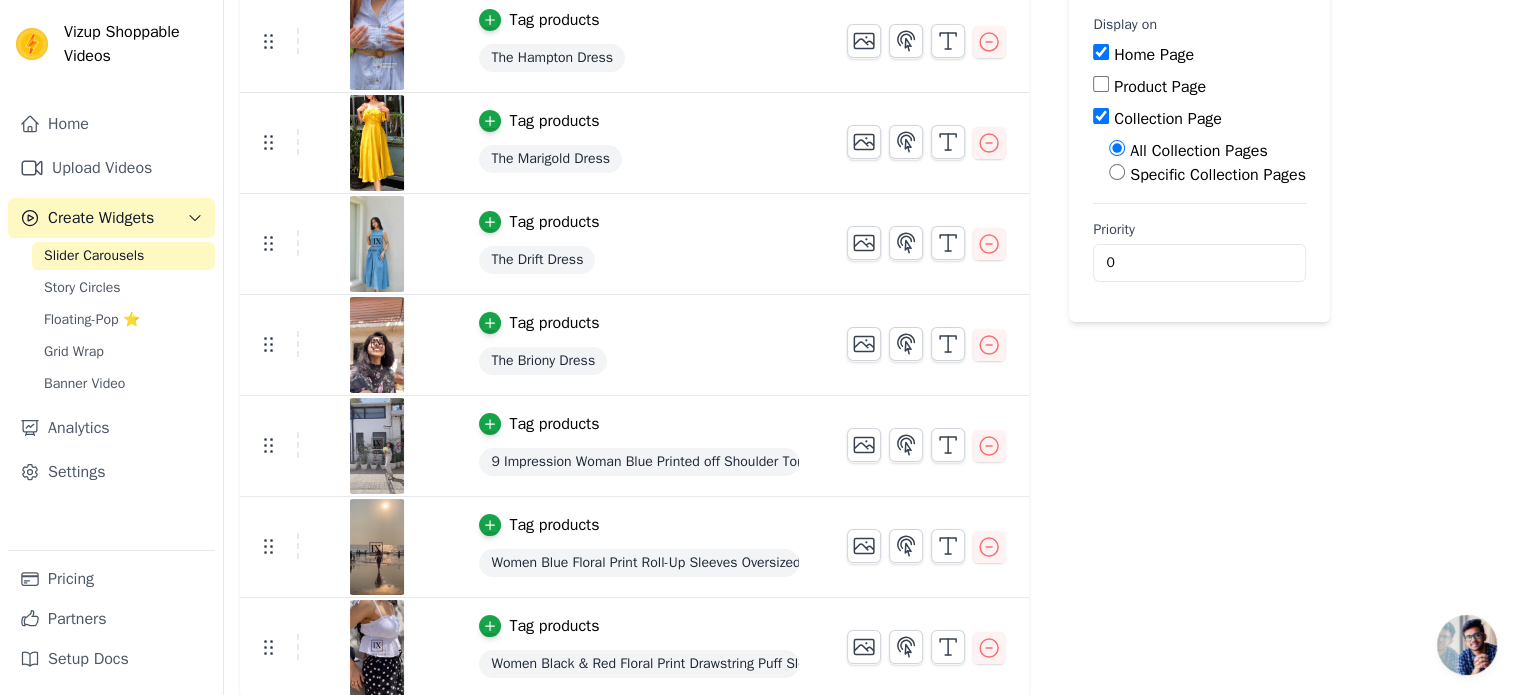 click on "Label     Published     Display on     Home Page     Product Page       Collection Page     All Collection Pages     Specific Collection Pages       Priority   0" at bounding box center [1199, 316] 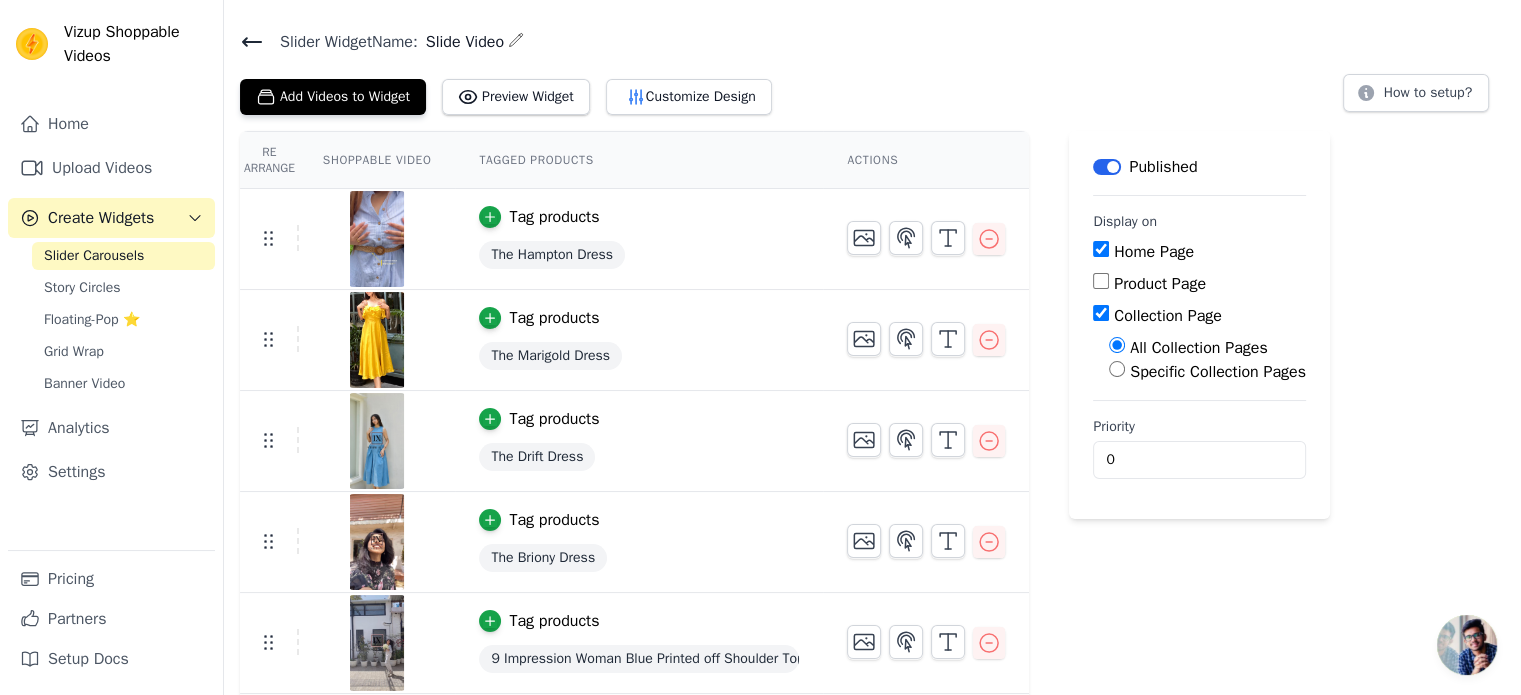 scroll, scrollTop: 49, scrollLeft: 0, axis: vertical 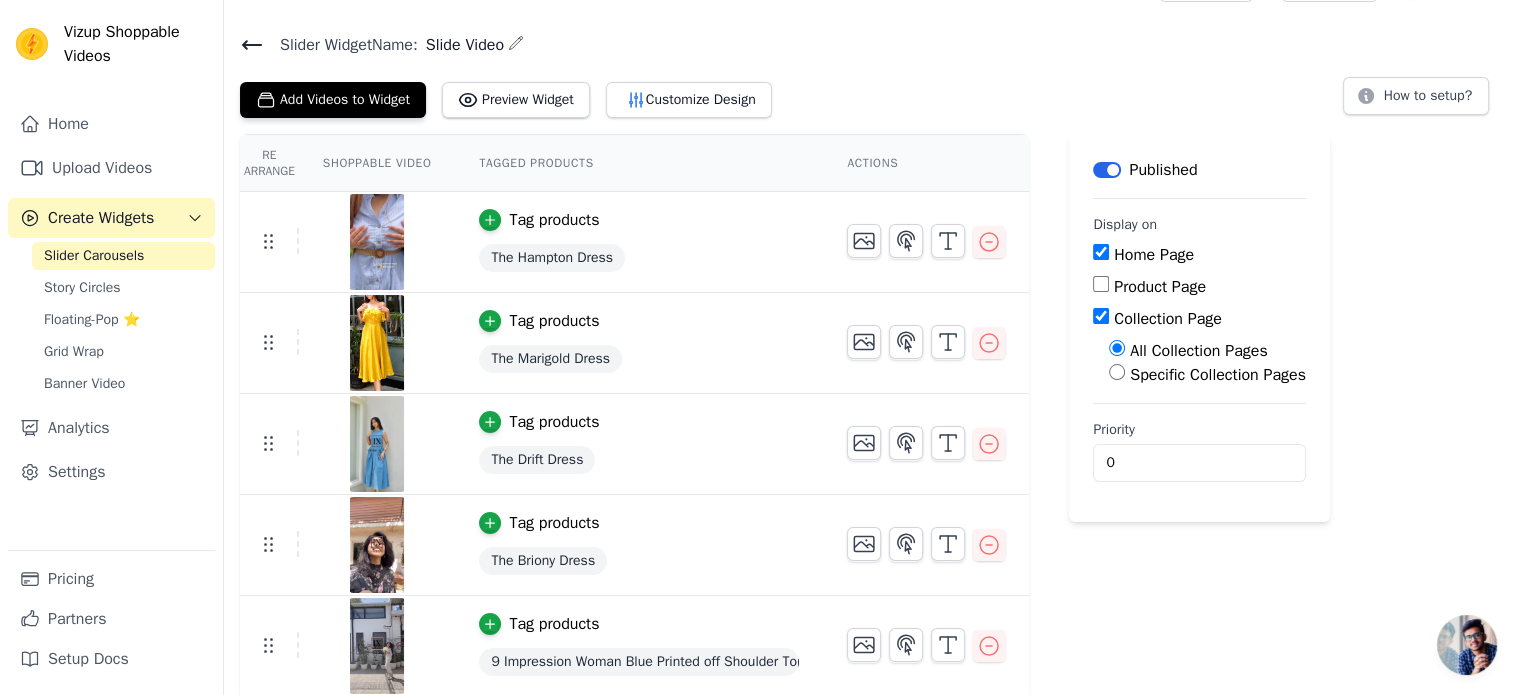 click 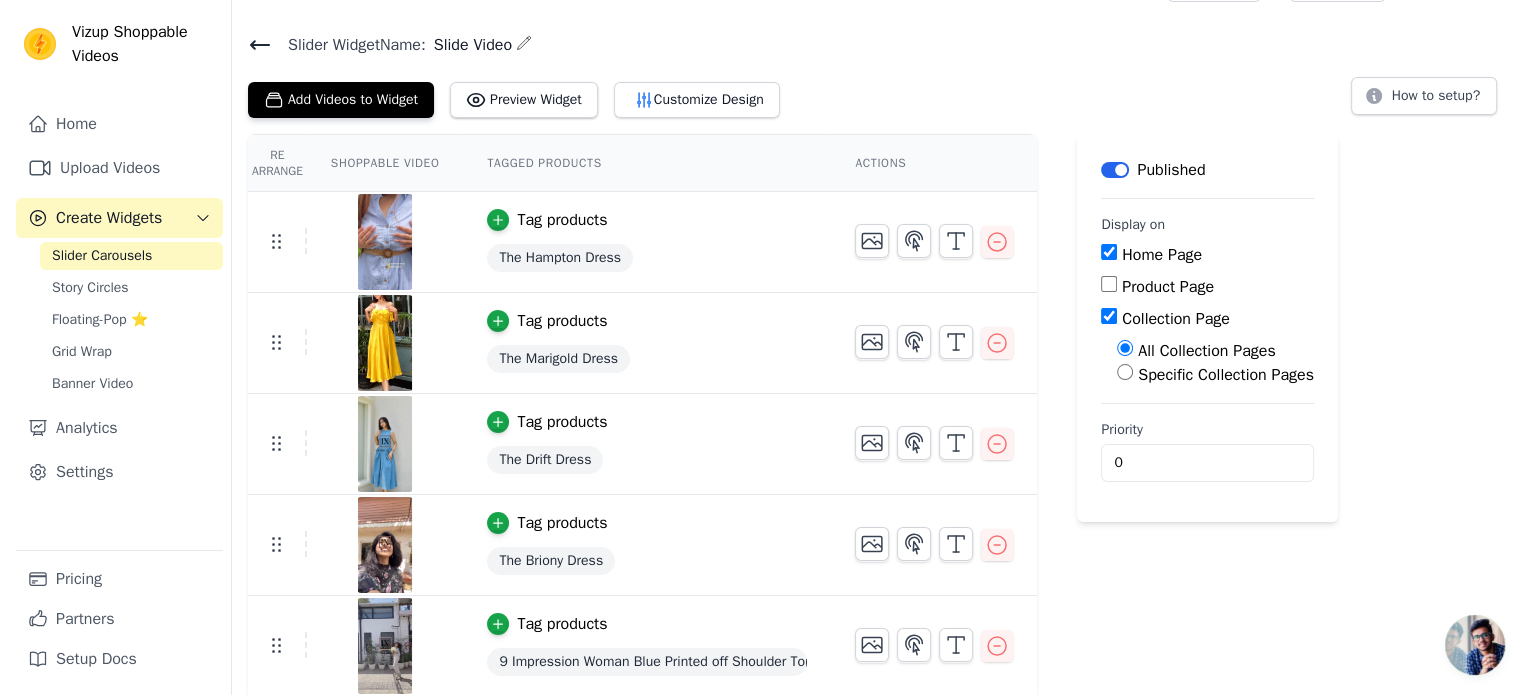scroll, scrollTop: 0, scrollLeft: 0, axis: both 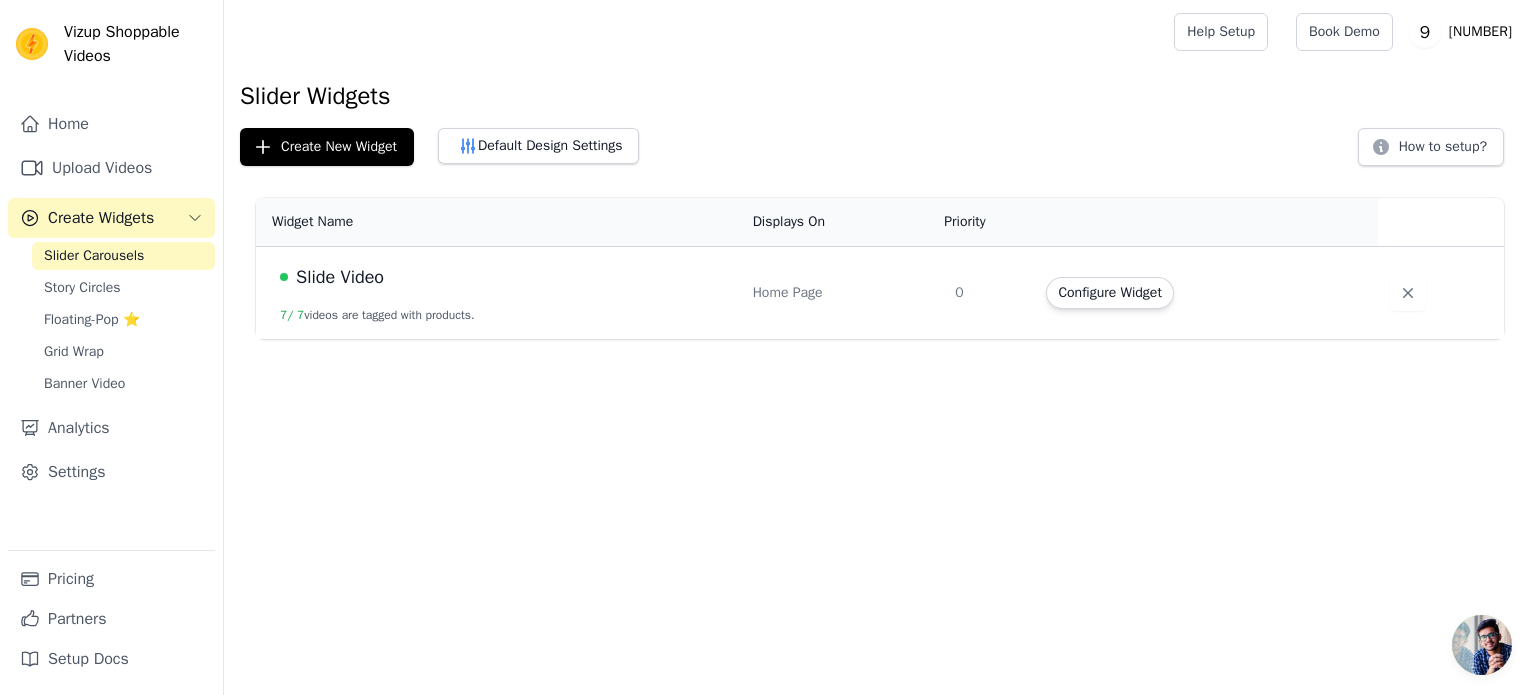 click on "Vizup Shoppable Videos
Home
Upload Videos       Create Widgets     Slider Carousels   Story Circles   Floating-Pop ⭐   Grid Wrap   Banner Video
Analytics
Settings
Pricing
Partners
Setup Docs   Open sidebar       Help Setup     Book Demo   Open user menu" at bounding box center (768, 169) 